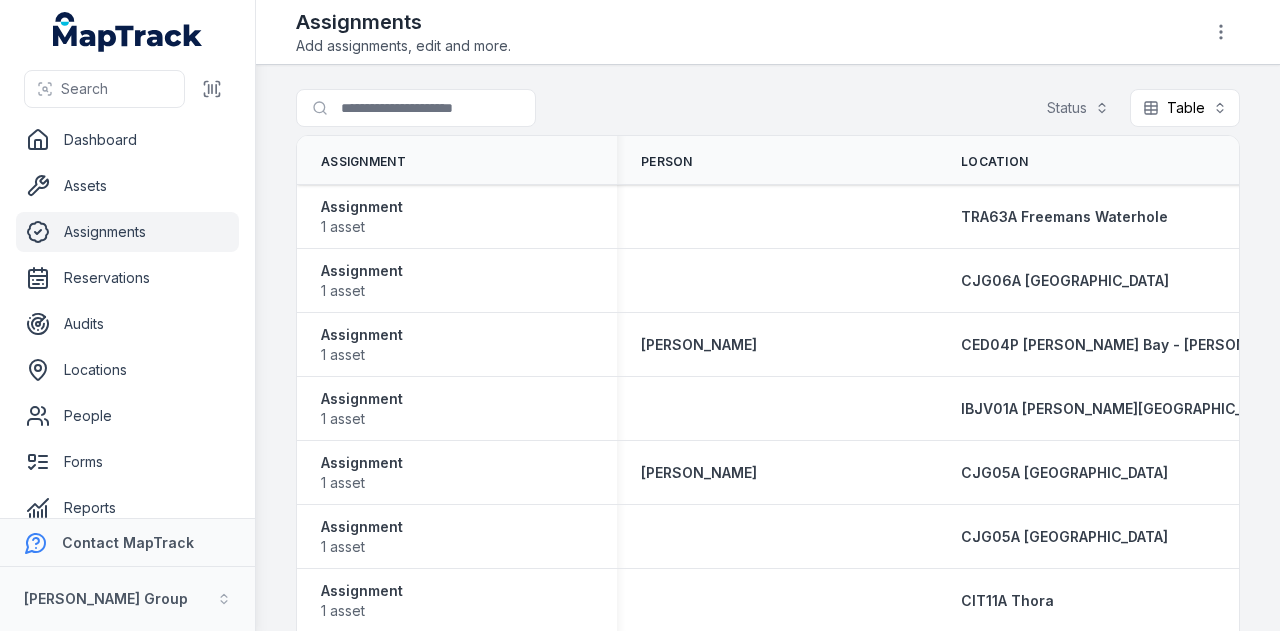 scroll, scrollTop: 0, scrollLeft: 0, axis: both 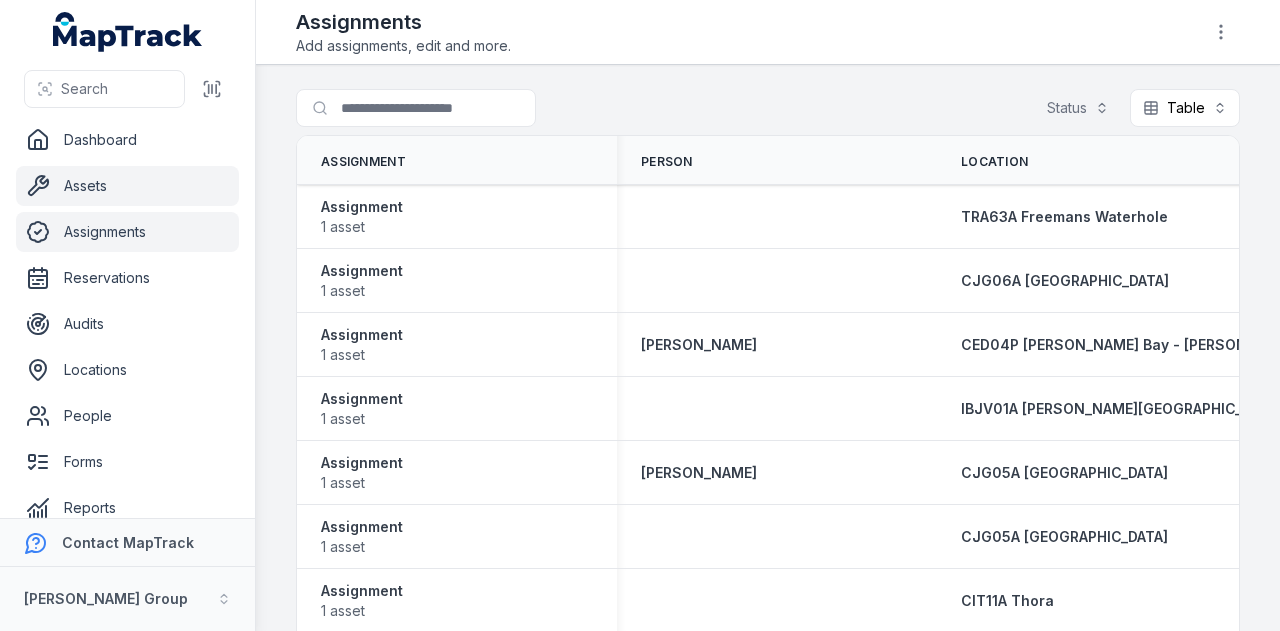 click on "Assets" at bounding box center [127, 186] 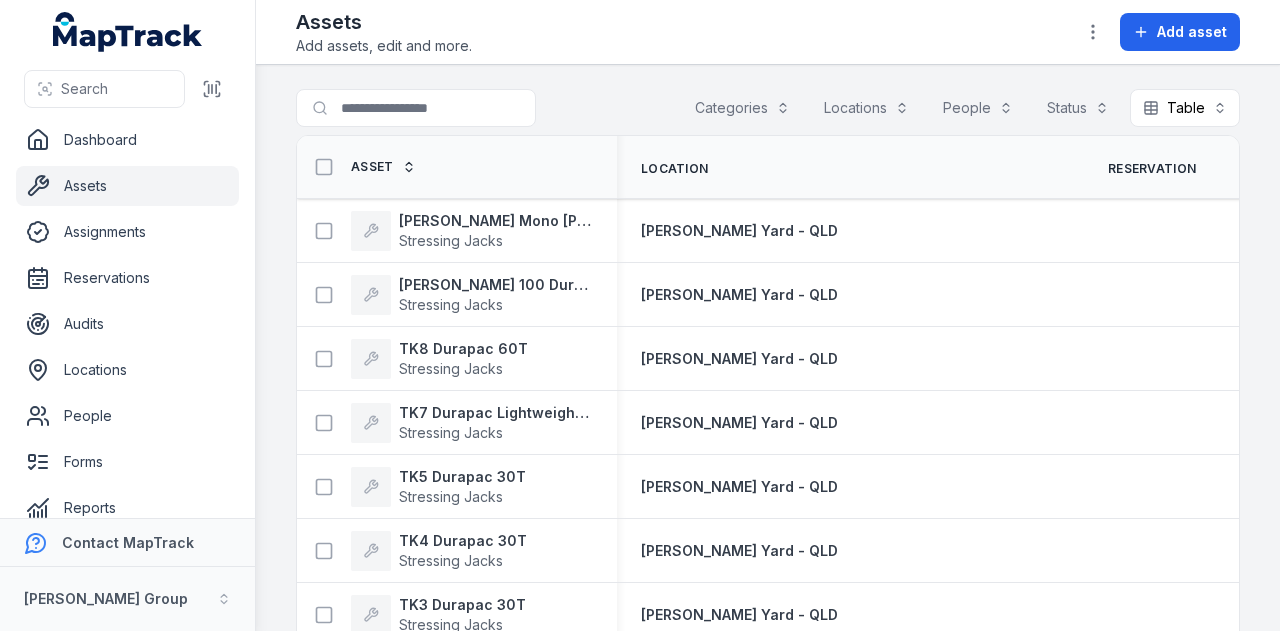 scroll, scrollTop: 0, scrollLeft: 0, axis: both 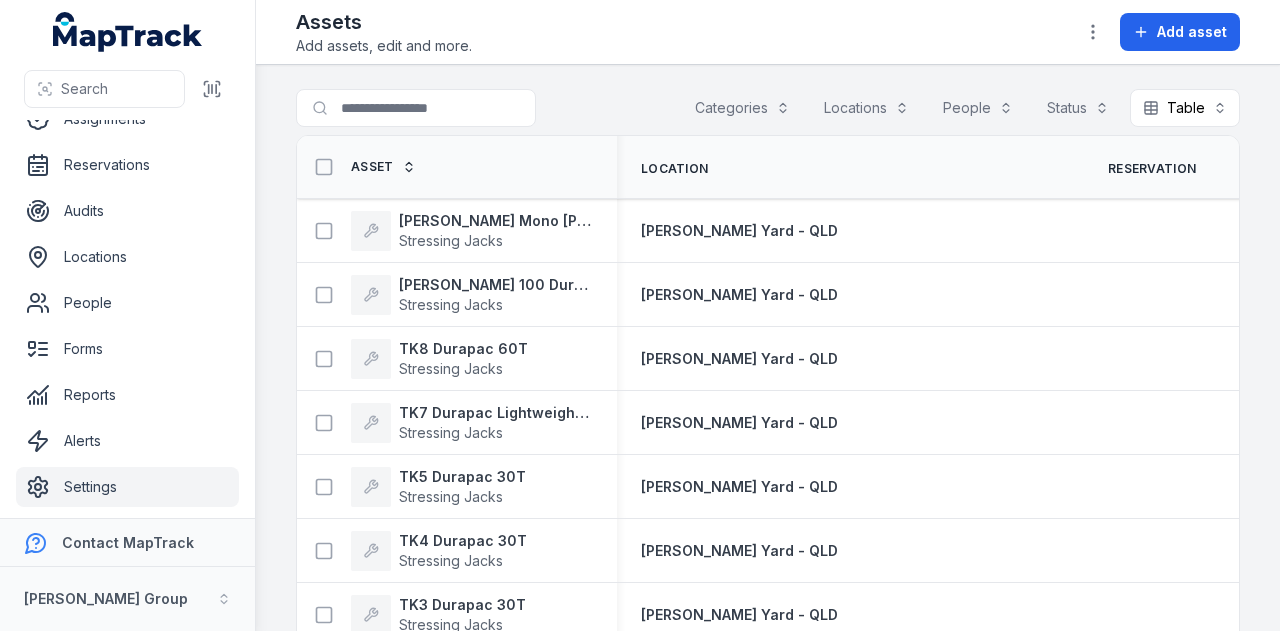 click on "Settings" at bounding box center [127, 487] 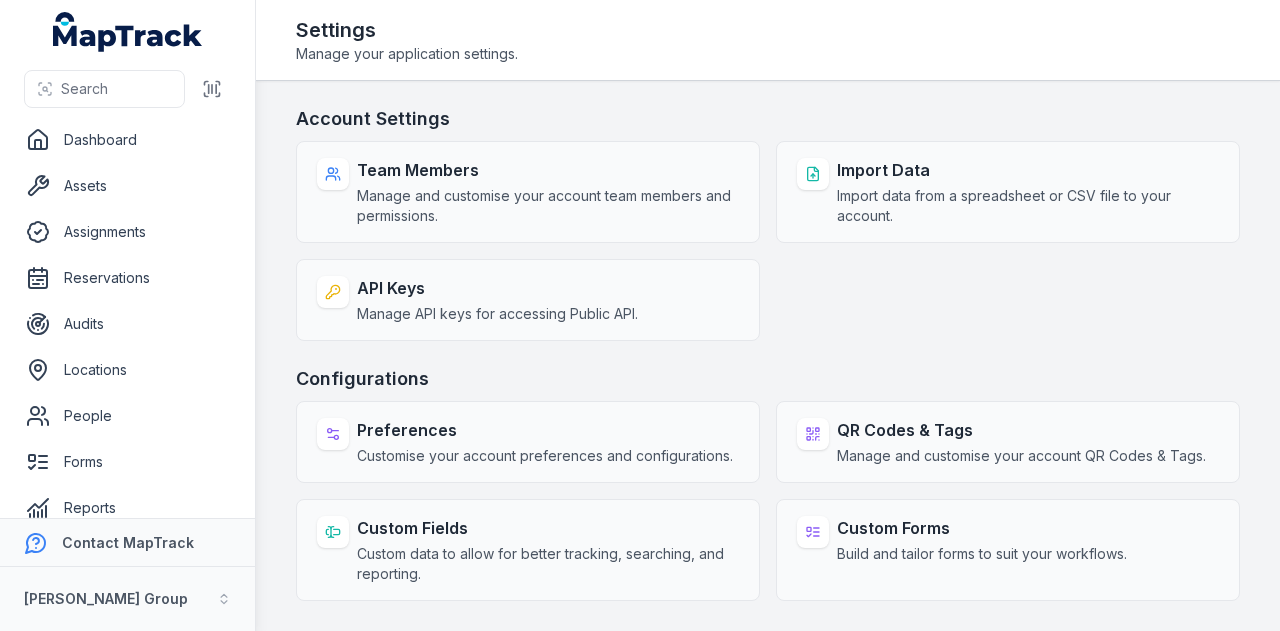 scroll, scrollTop: 0, scrollLeft: 0, axis: both 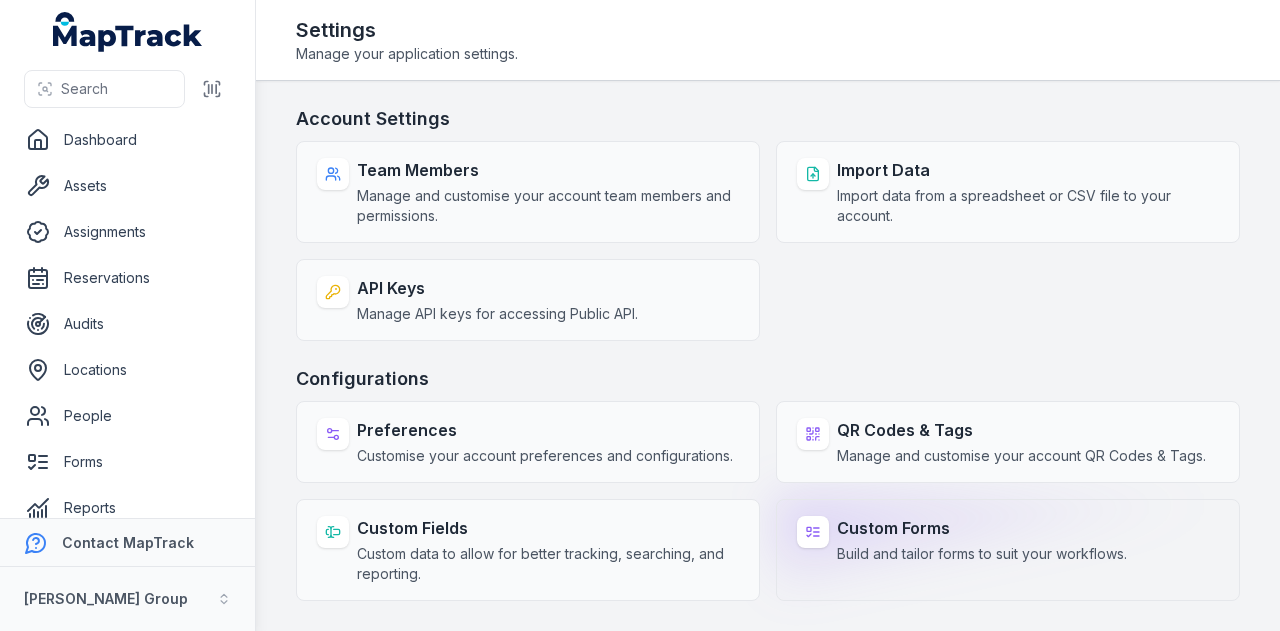 click on "Custom Forms Build and tailor forms to suit your workflows." at bounding box center [1008, 550] 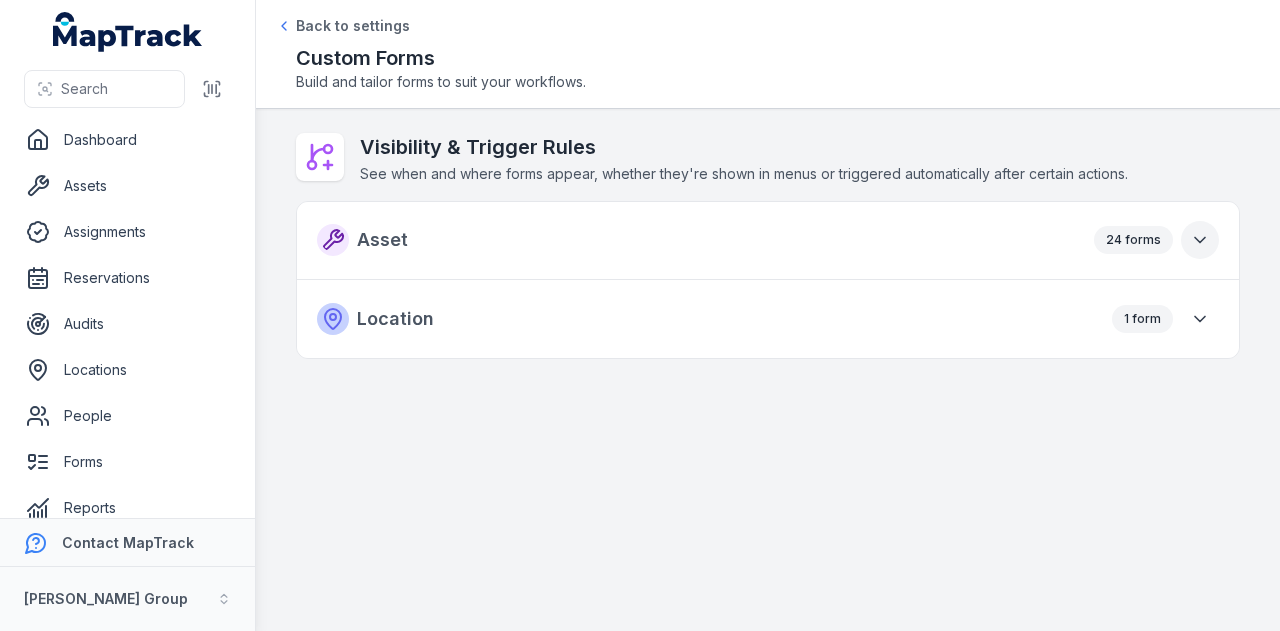 click at bounding box center [1200, 240] 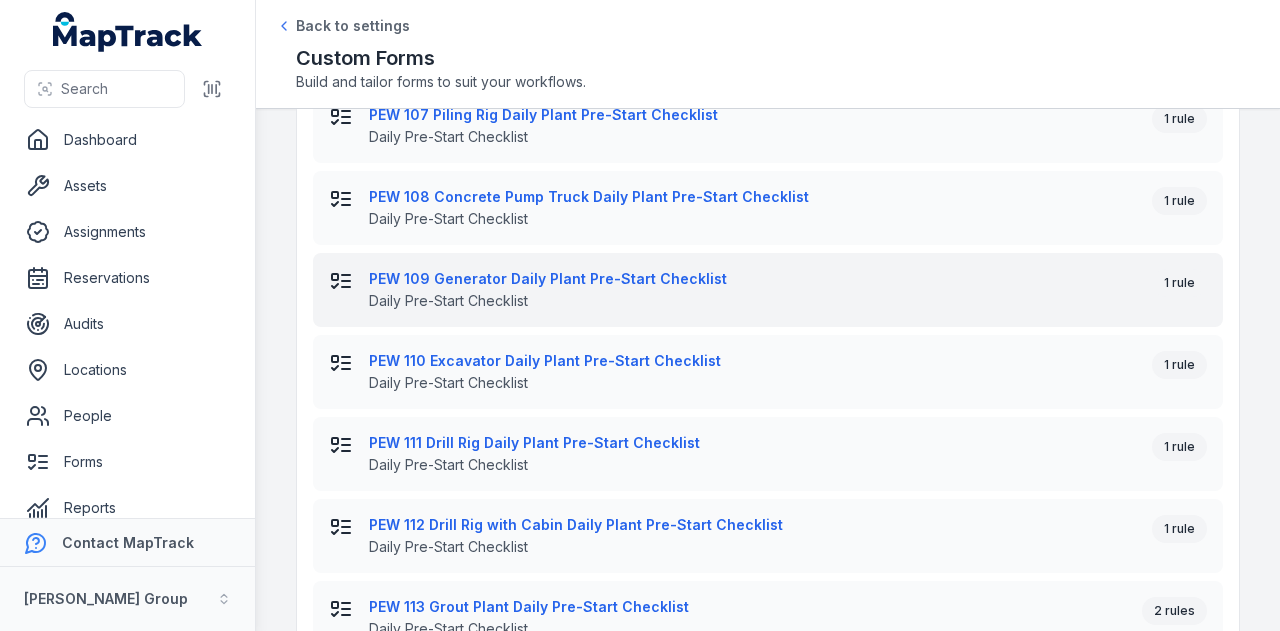 scroll, scrollTop: 300, scrollLeft: 0, axis: vertical 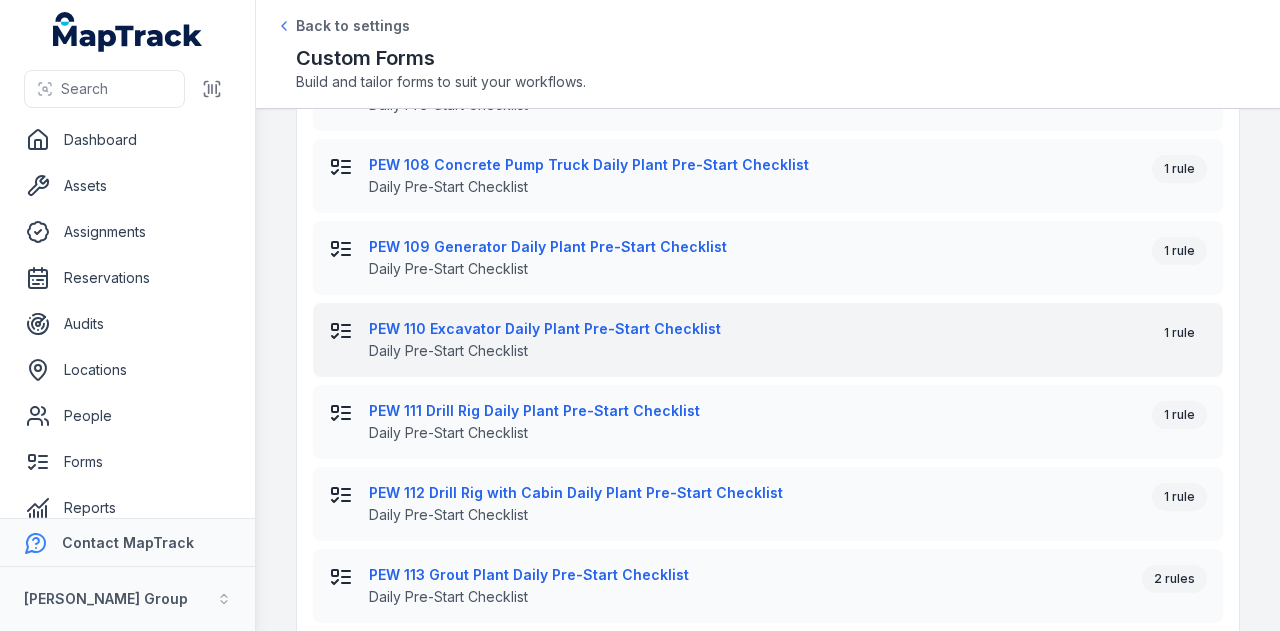 click on "PEW 110 Excavator Daily Plant Pre-Start Checklist" at bounding box center (752, 329) 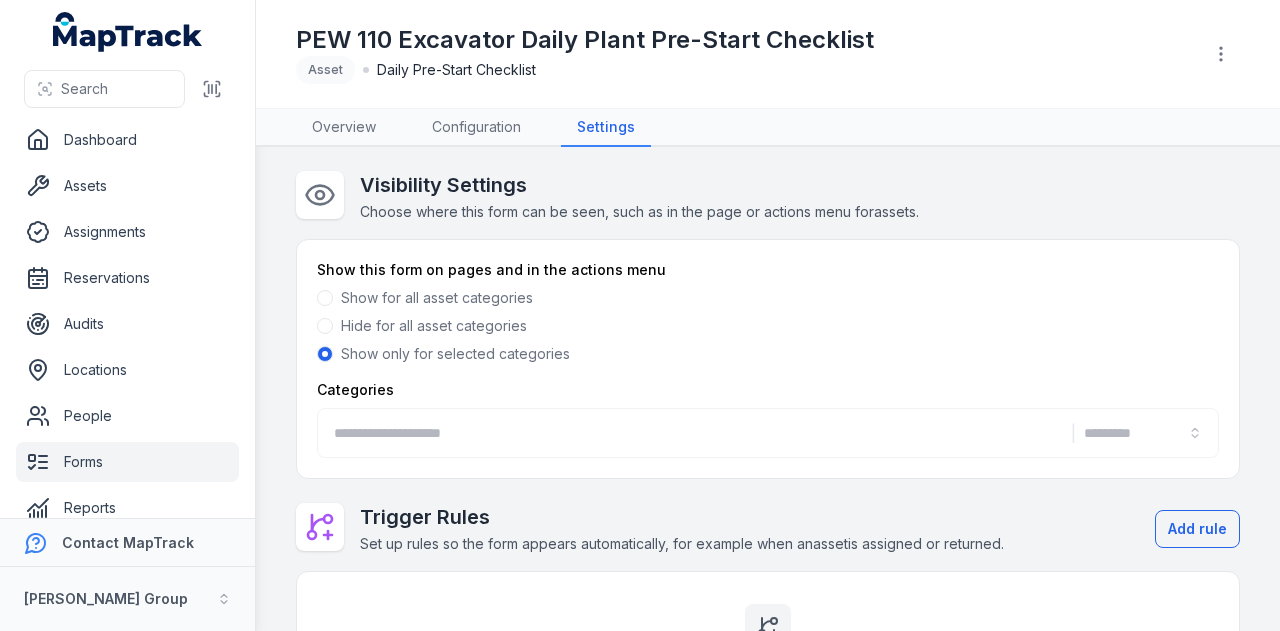 type on "**********" 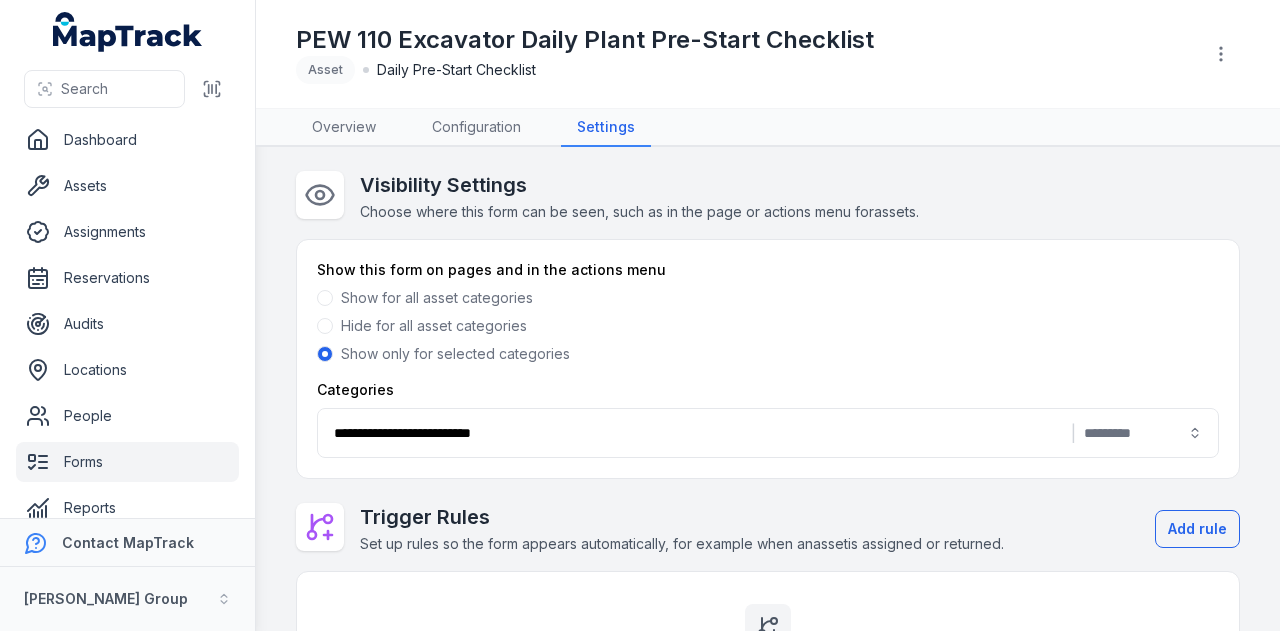 click on "**********" at bounding box center [768, 433] 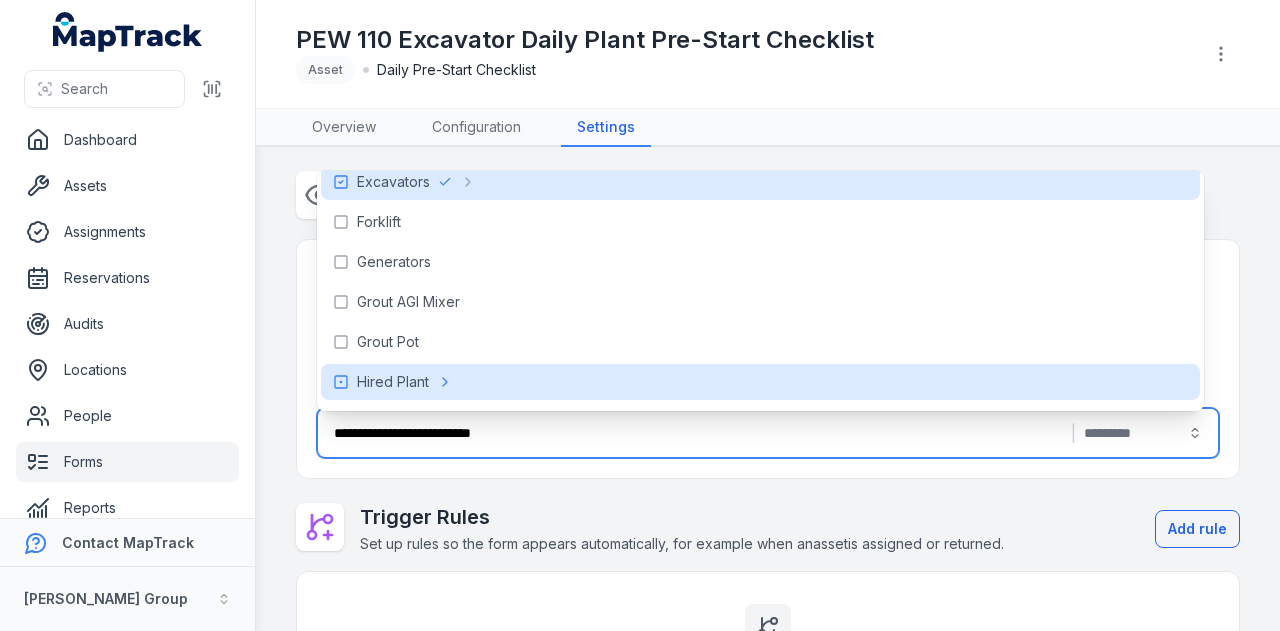 scroll, scrollTop: 500, scrollLeft: 0, axis: vertical 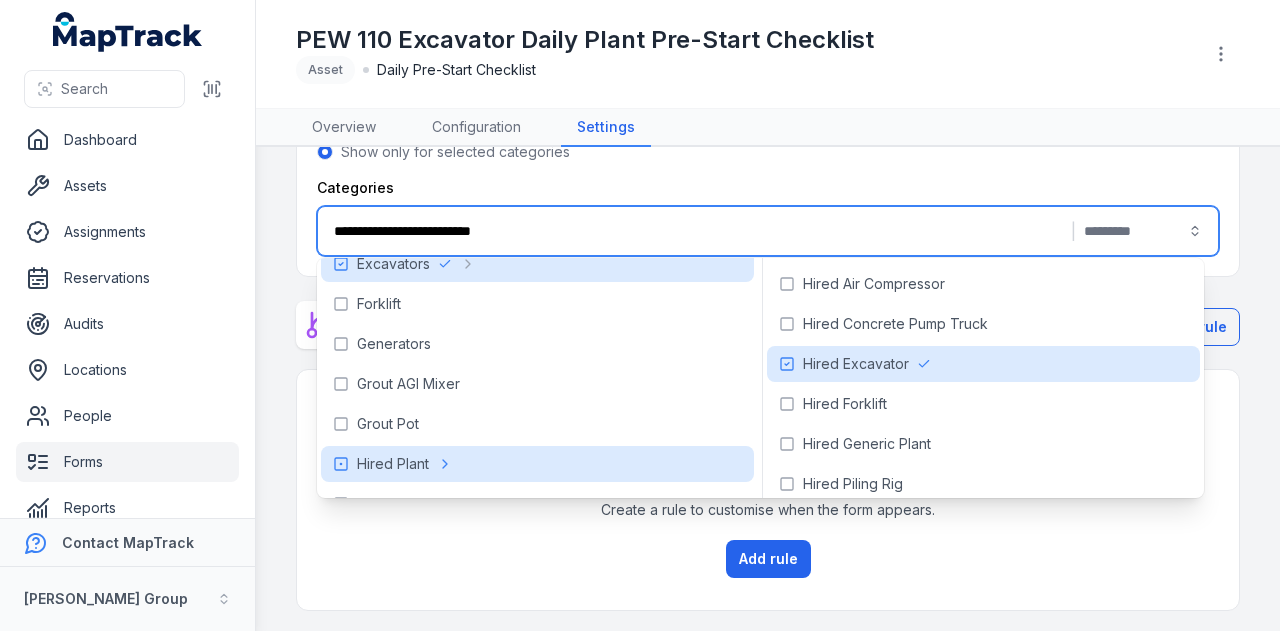 click on "**********" at bounding box center [768, 389] 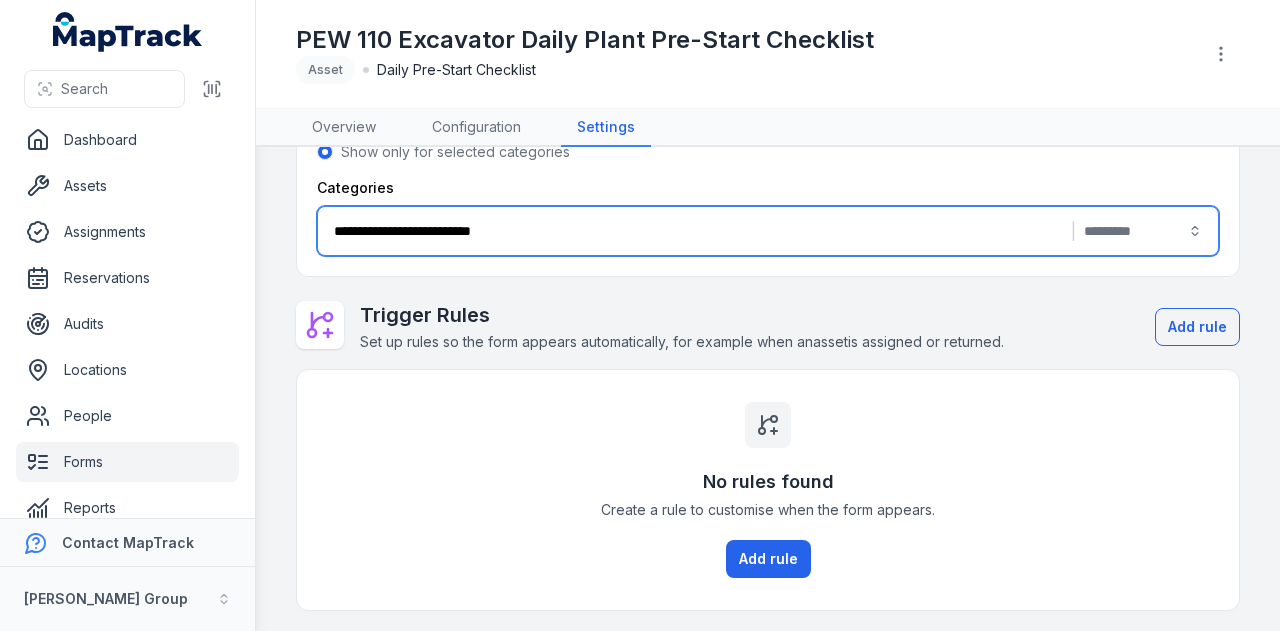scroll, scrollTop: 0, scrollLeft: 0, axis: both 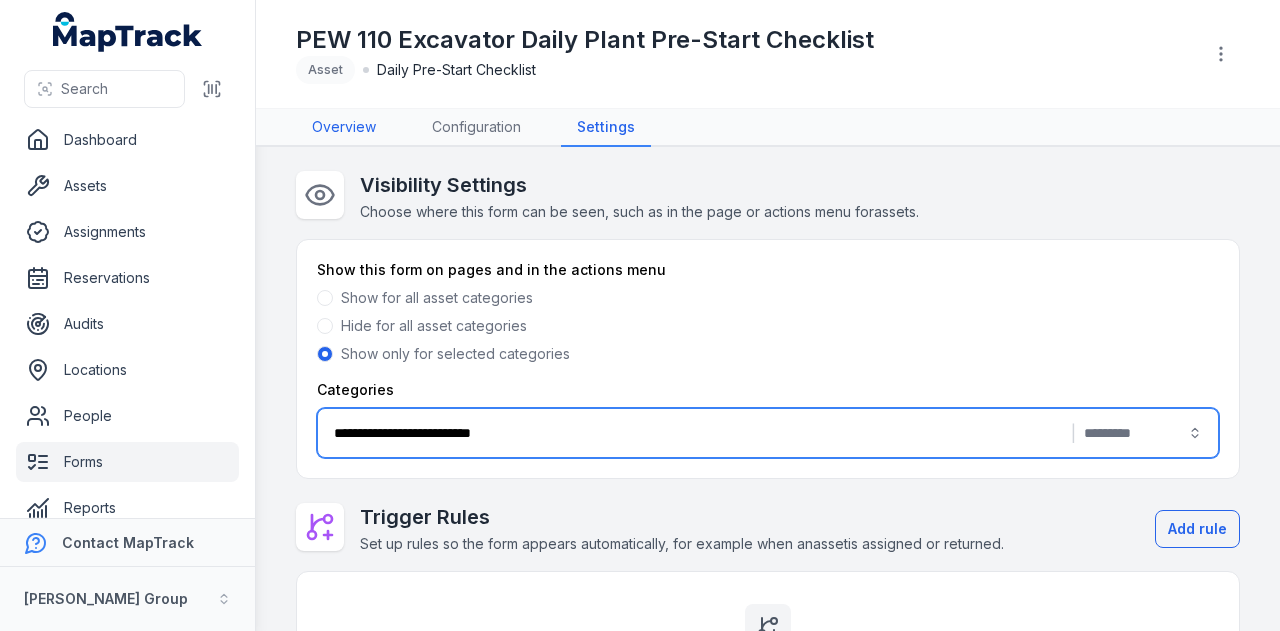 click on "Overview" at bounding box center [344, 128] 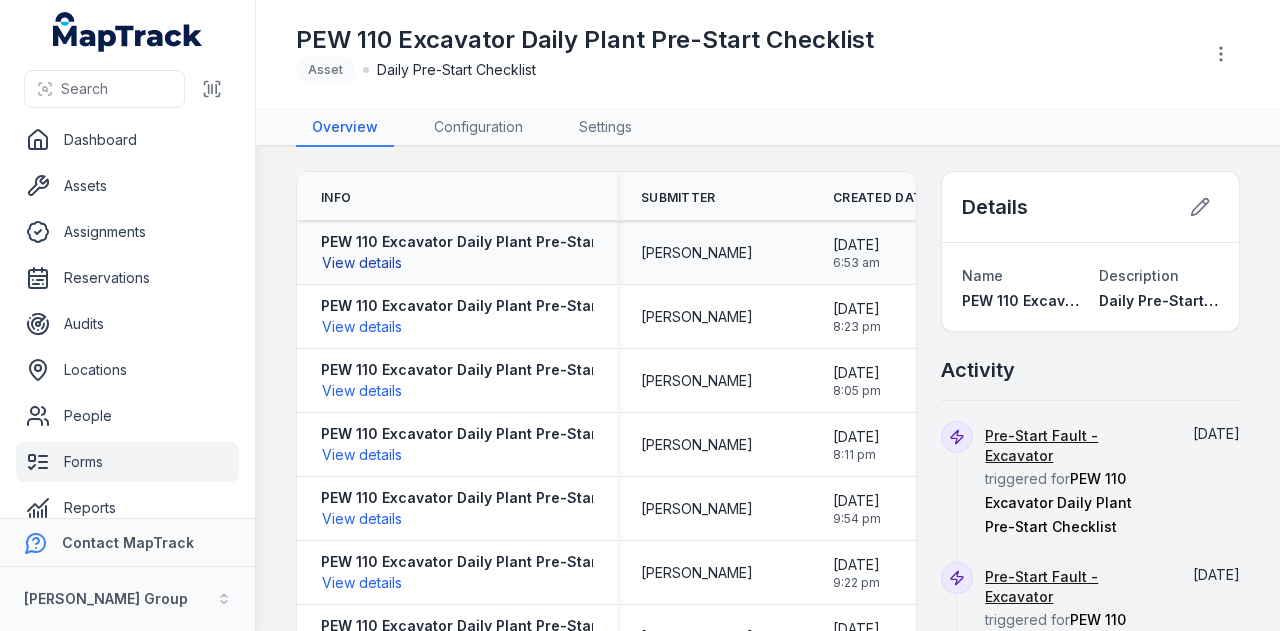 click on "View details" at bounding box center [362, 263] 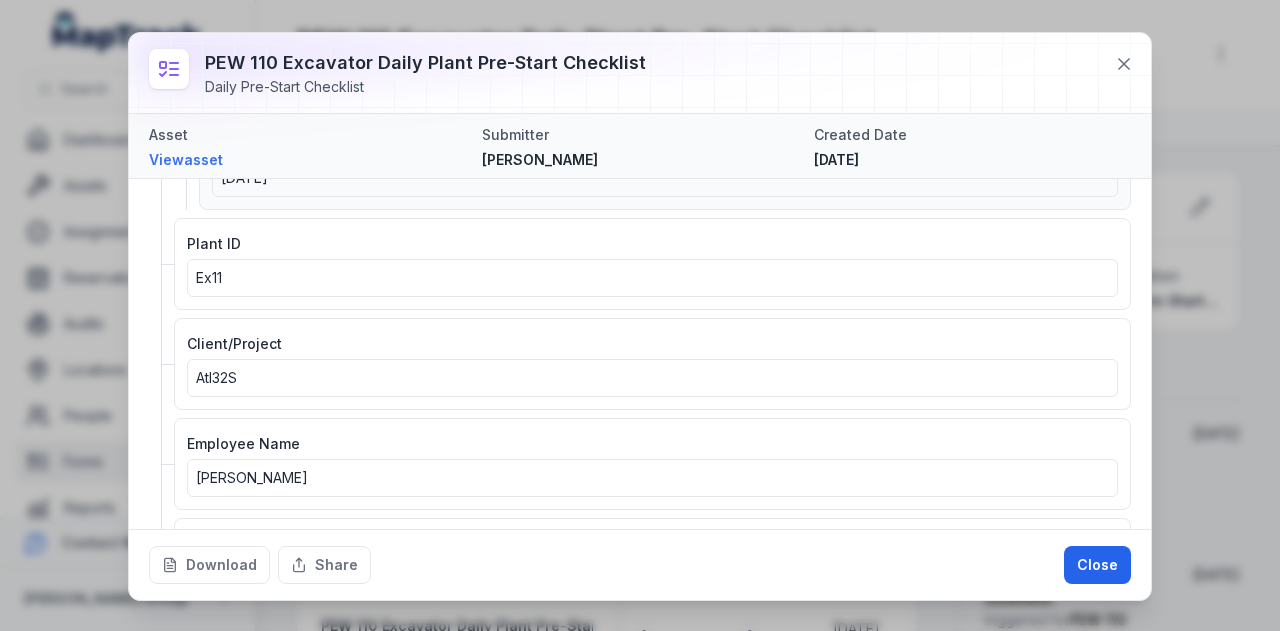 scroll, scrollTop: 200, scrollLeft: 0, axis: vertical 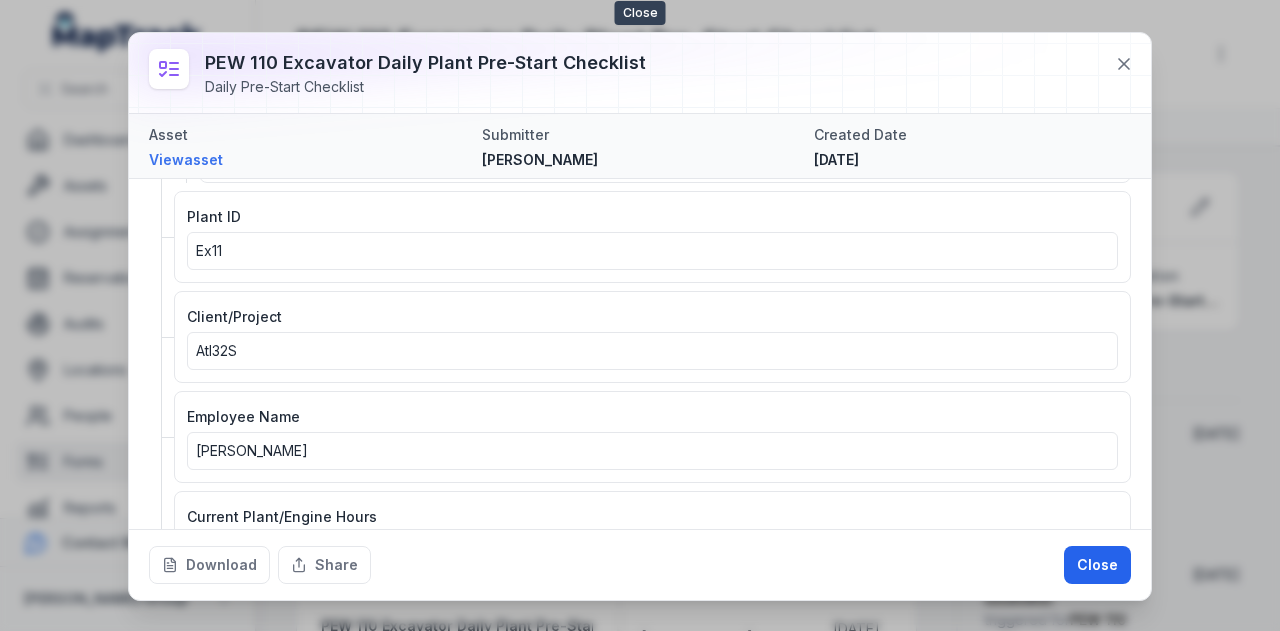 click on "PEW 110 Excavator Daily Plant Pre-Start Checklist Daily Pre-Start Checklist Asset View  asset Submitter Caleb Evans Created Date 09/07/2025 Daily Pre - Start IDENTIFICATION Date 09/07/2025 Plant ID Ex11 Client/Project Atl32S Employee Name Caleb evans Current Plant/Engine Hours 2098 Daily Pre - Start OPERATIONS CHECKLIST Cabin – Check Access, Seating, Seatbelts, Loose Objects, House Keeping, Horn No Fault Reverse Squawker No Fault Window- Visibility, Window Wipers, Wiper Fluid No Fault Mirrors No Fault Fluid Levels- Engine Oil, Coolant, Fuel, Hydraulic Oil No Fault Cameras - Operating and No Damage No Fault Battery Mounts and Connections No Fault Lights No Fault Neutral Start No Fault Air Conditioning No Fault V Belts No Fault Leaks - Engine Oil, Coolant and Hydraulic Oil No Fault Track Tension No Fault Daily Pre - Start ROPS, FOPS Condition No Fault Guards in Place No Fault Damage on Arms, Body, Under Carriage, Blade, Quick Hitch No Fault Pins Retainers in Place No Fault Quick Lifting Eye No Fault No Fault" at bounding box center [640, 316] 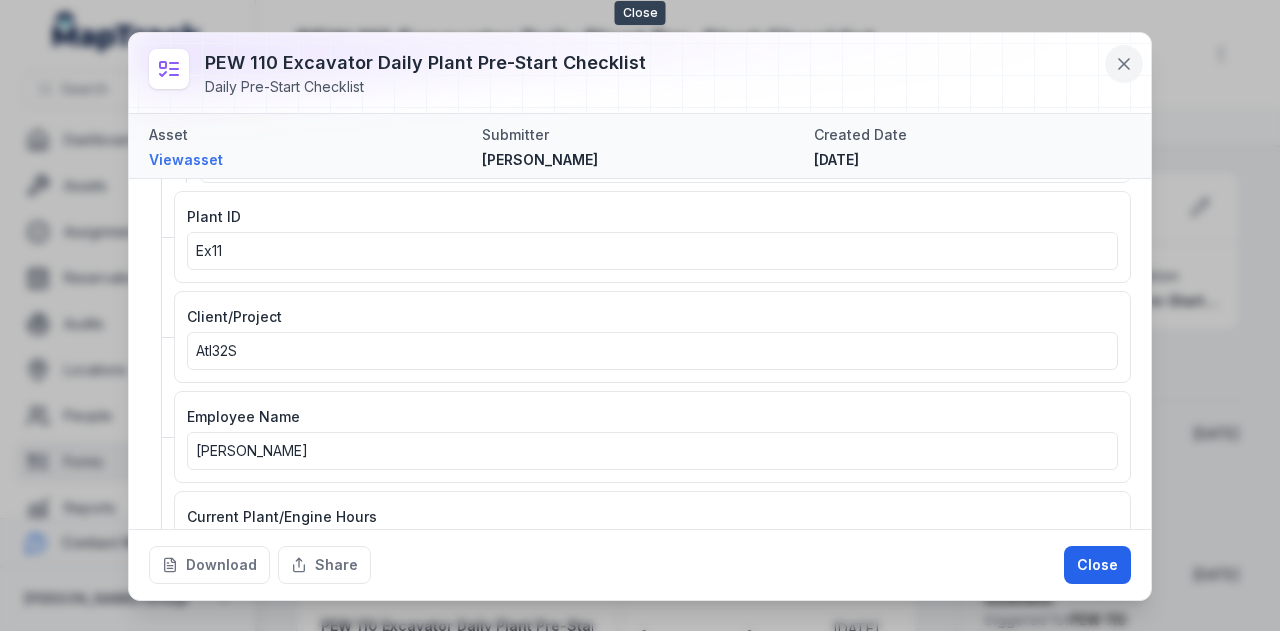 click 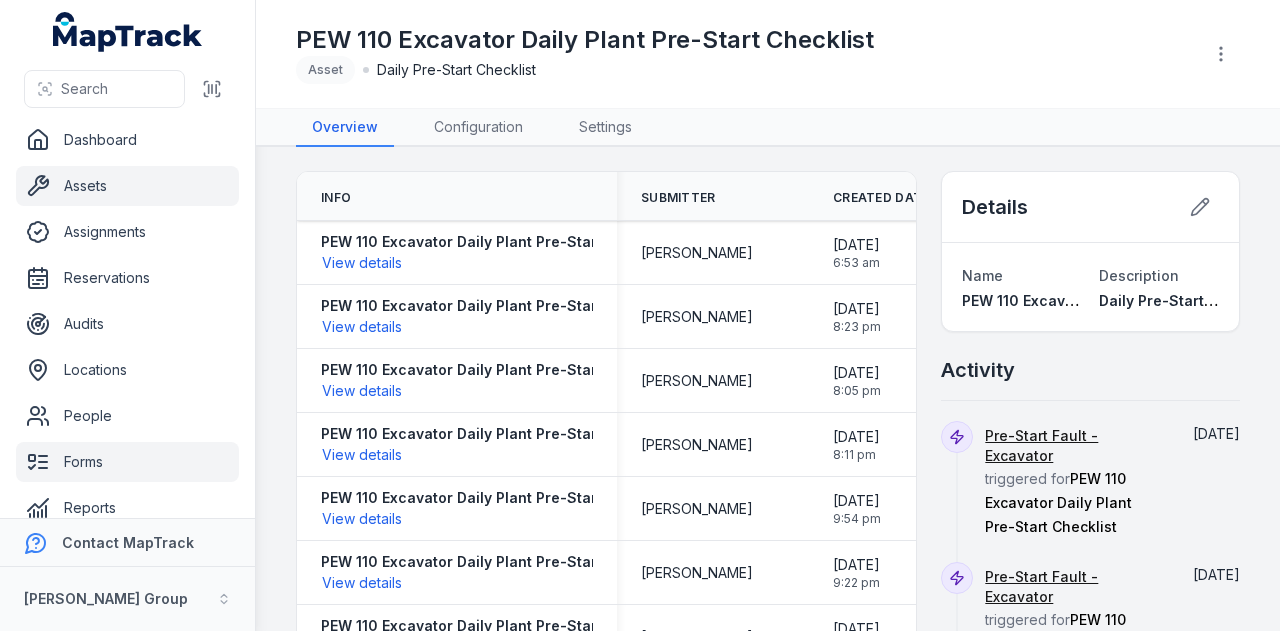 click on "Assets" at bounding box center [127, 186] 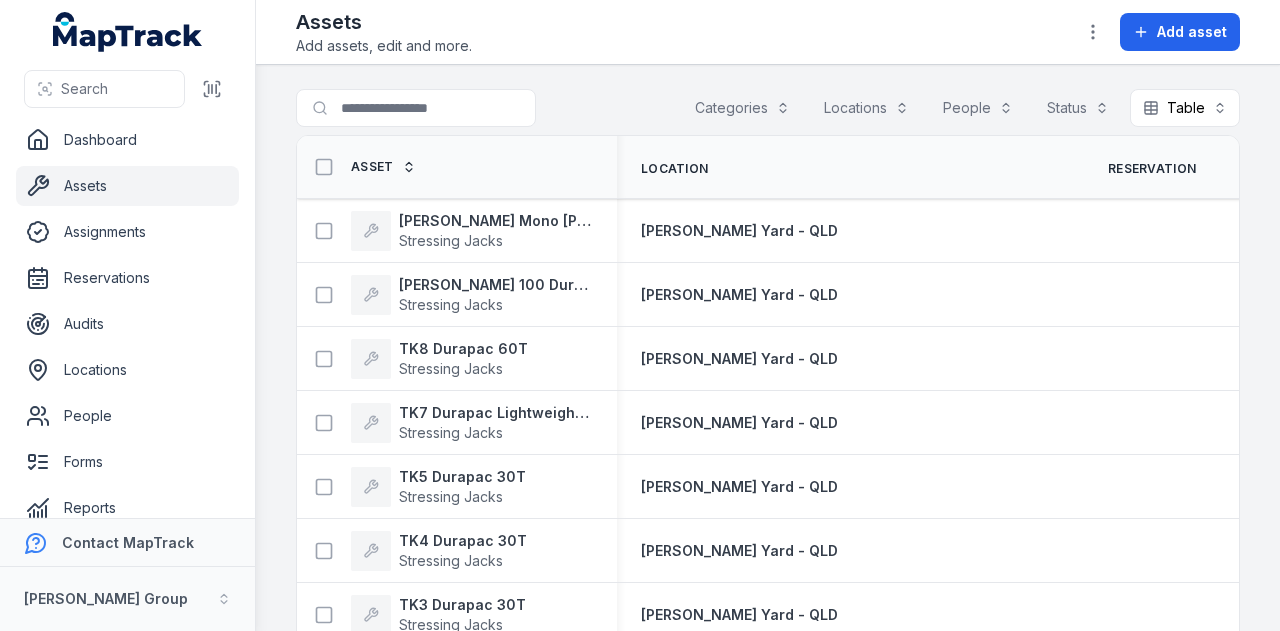 scroll, scrollTop: 0, scrollLeft: 0, axis: both 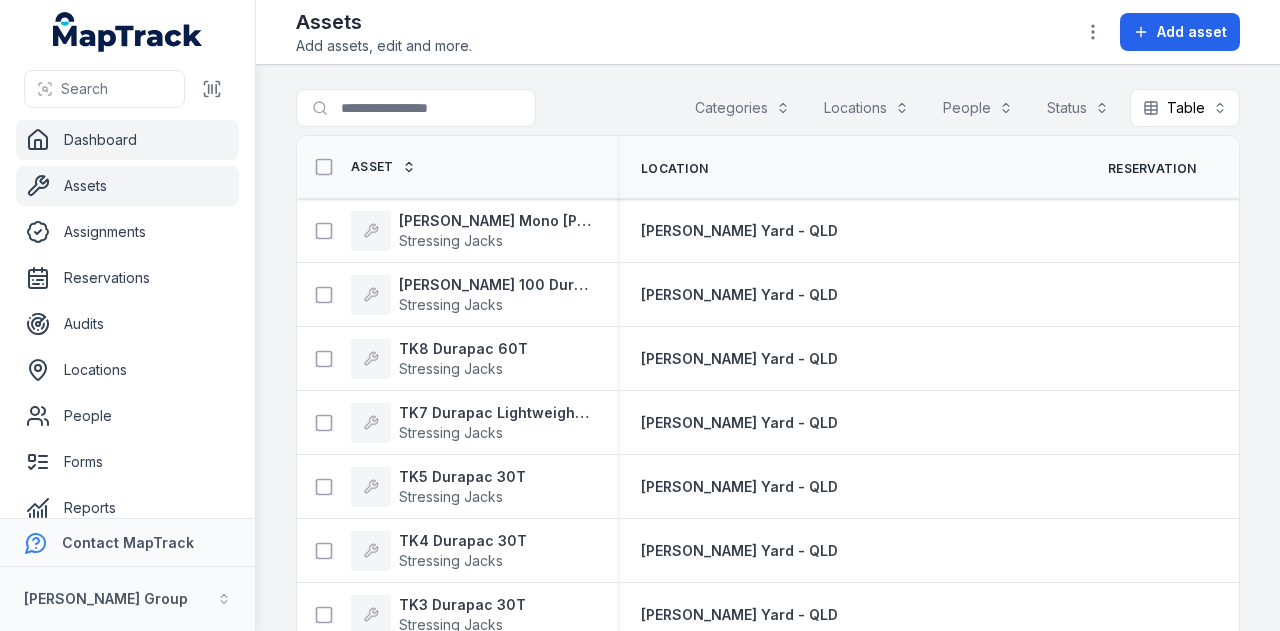 click on "Dashboard" at bounding box center (127, 140) 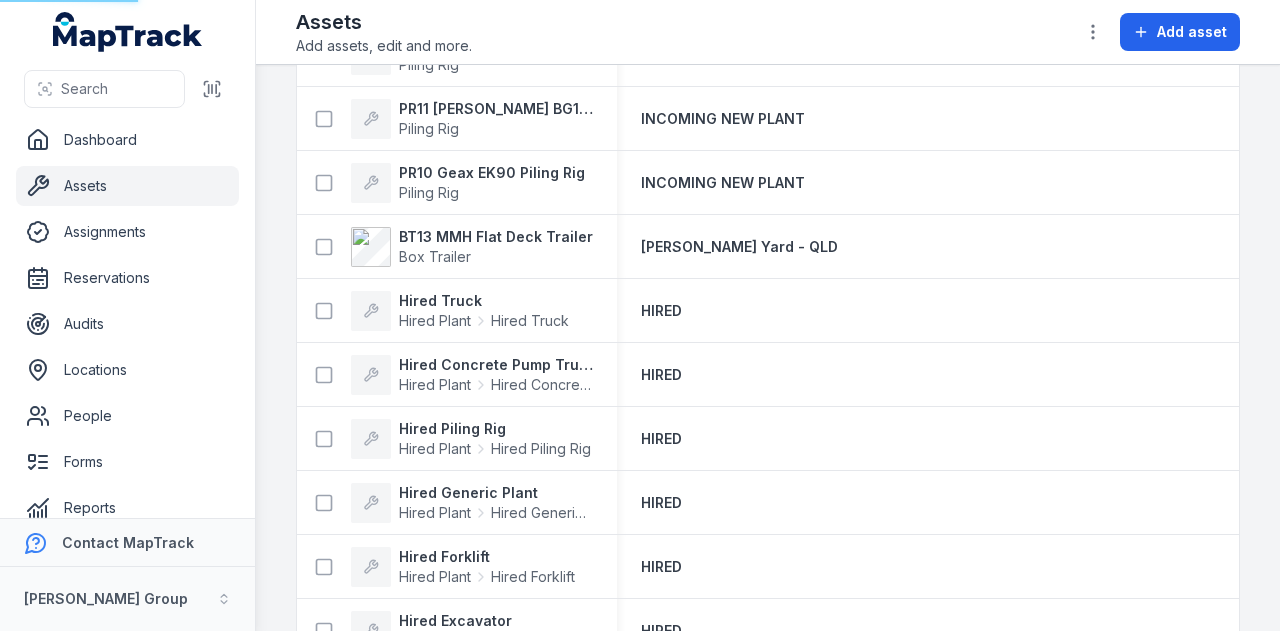 scroll, scrollTop: 1511, scrollLeft: 0, axis: vertical 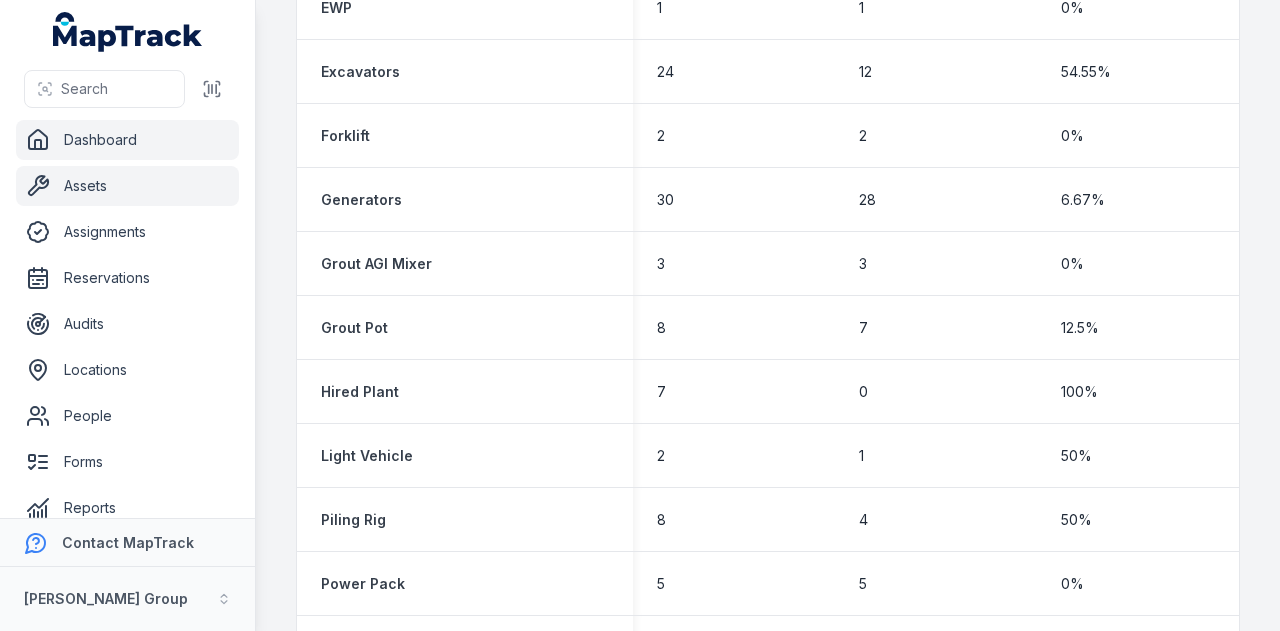 click on "Assets" at bounding box center [127, 186] 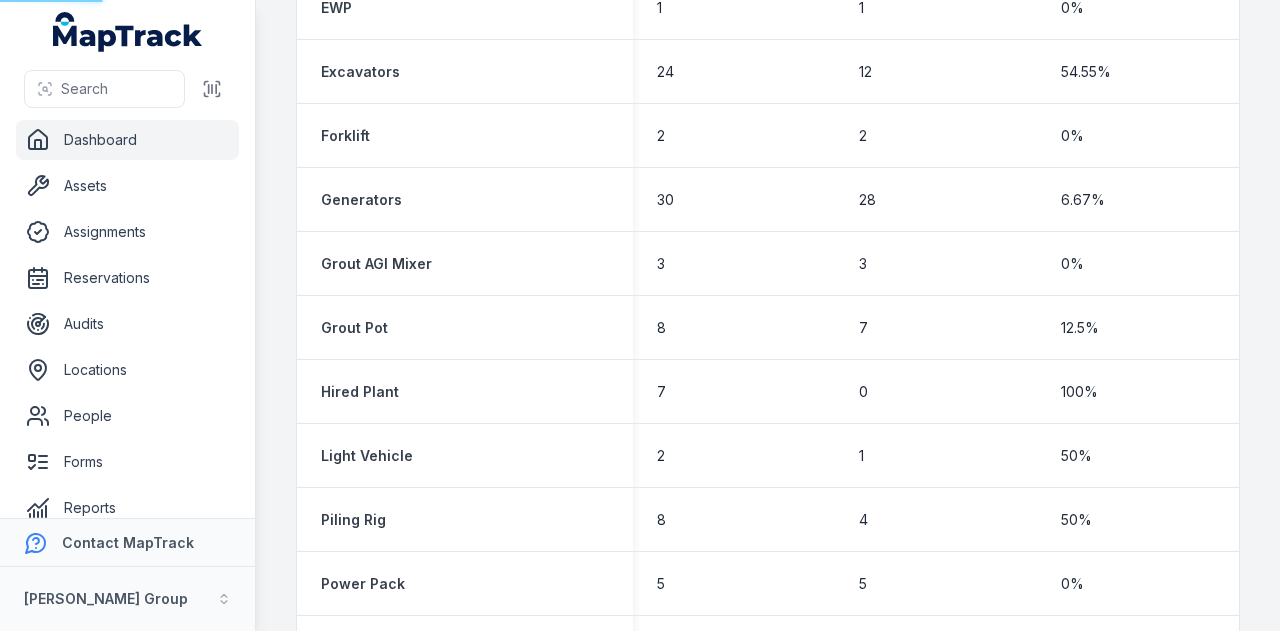 click on "Dashboard" at bounding box center [127, 140] 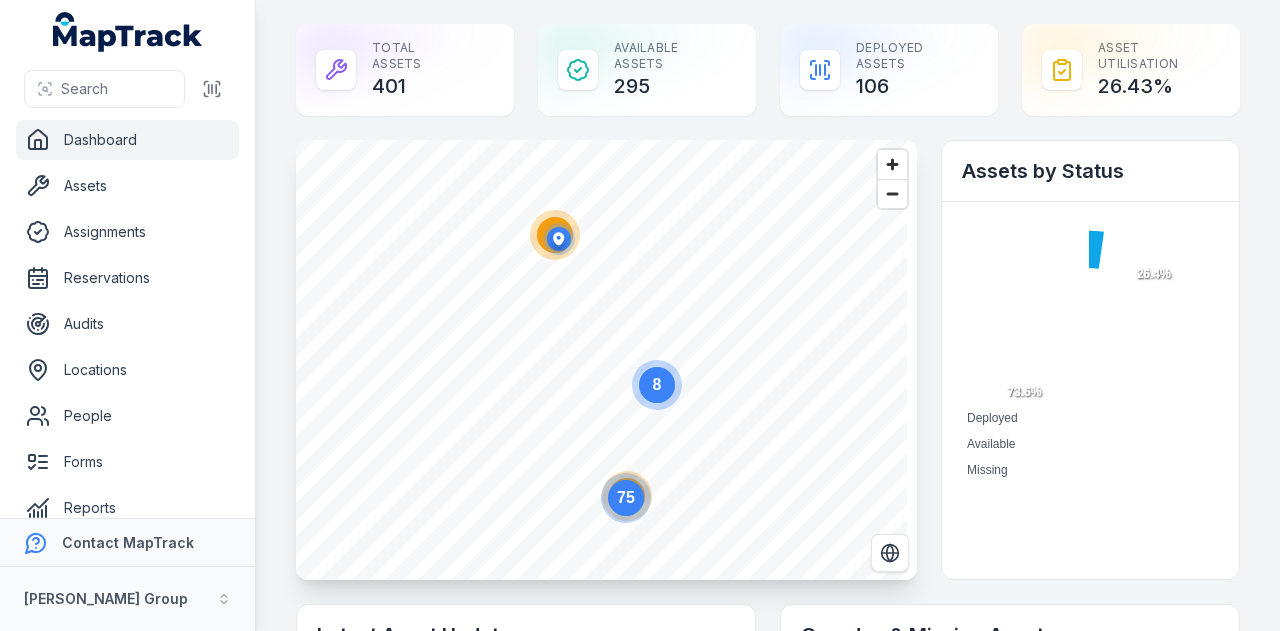 scroll, scrollTop: 0, scrollLeft: 0, axis: both 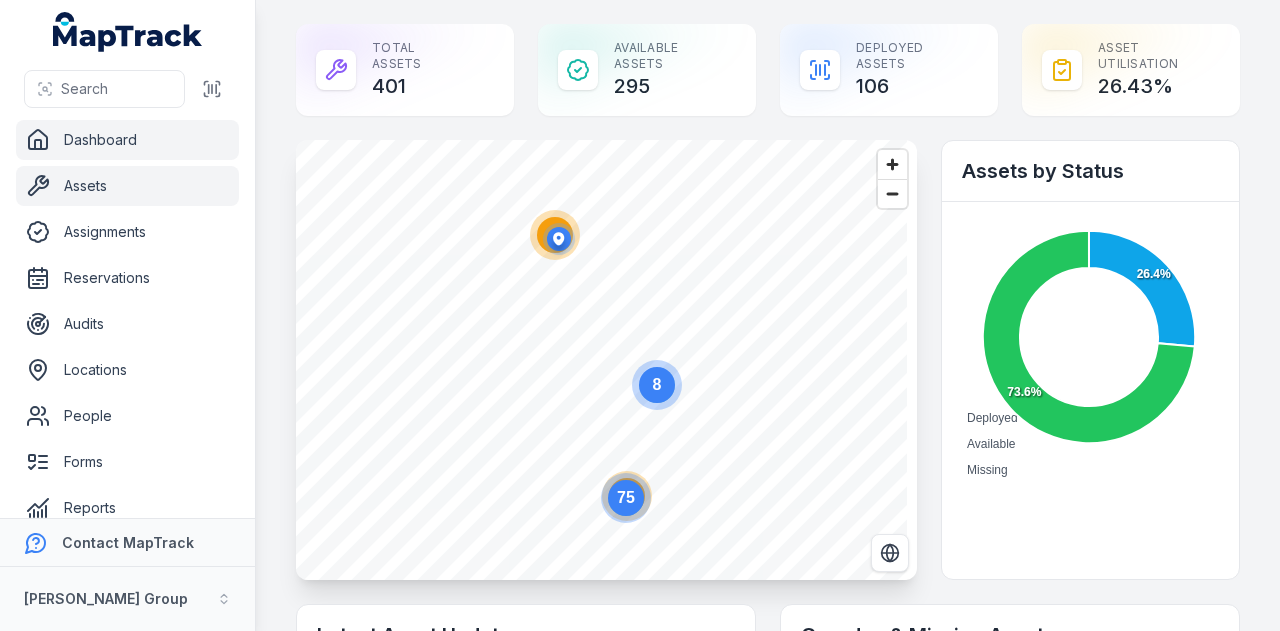 click on "Assets" at bounding box center (127, 186) 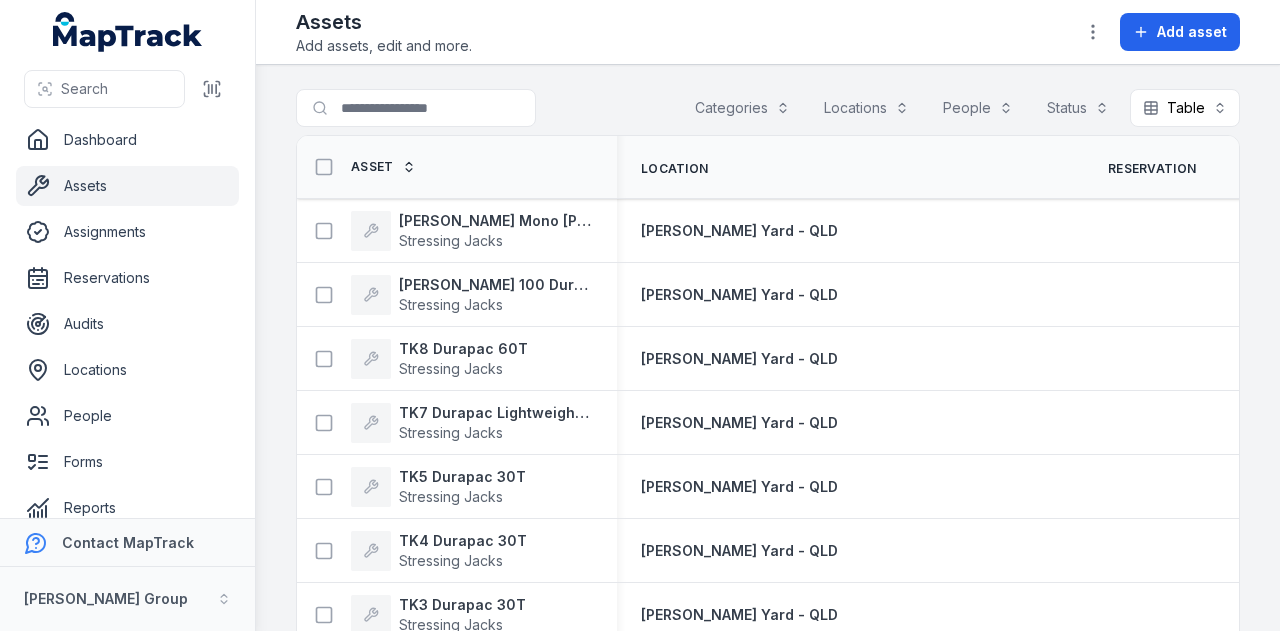 scroll, scrollTop: 0, scrollLeft: 0, axis: both 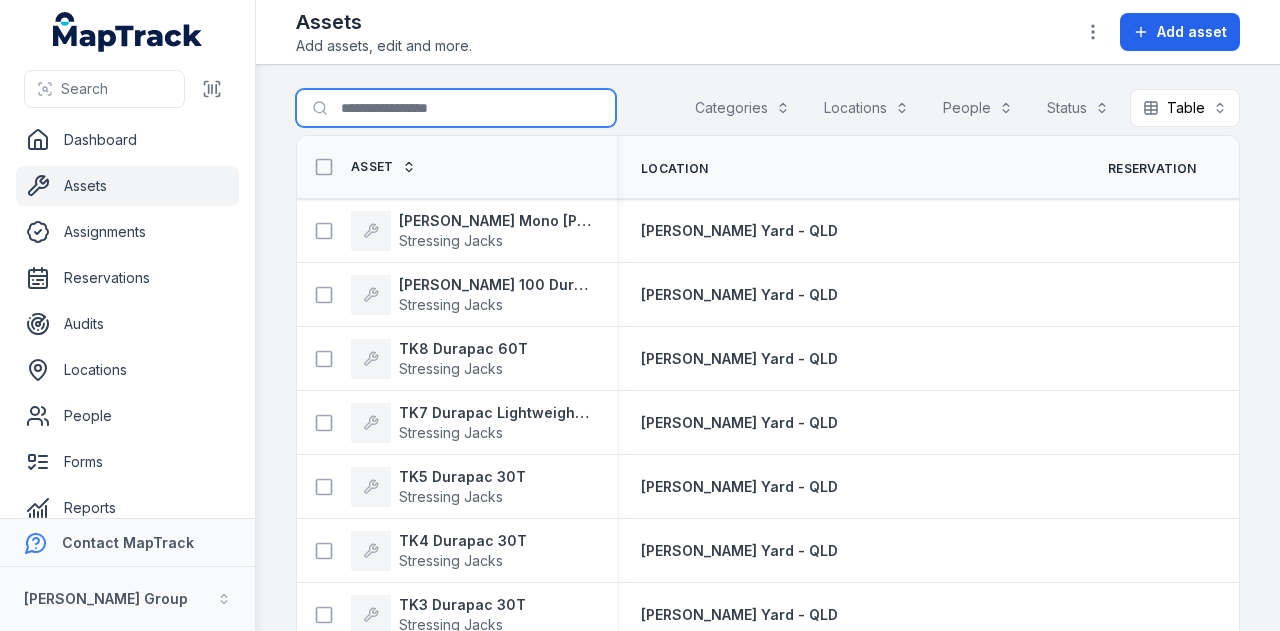 click on "Search for  assets" at bounding box center [456, 108] 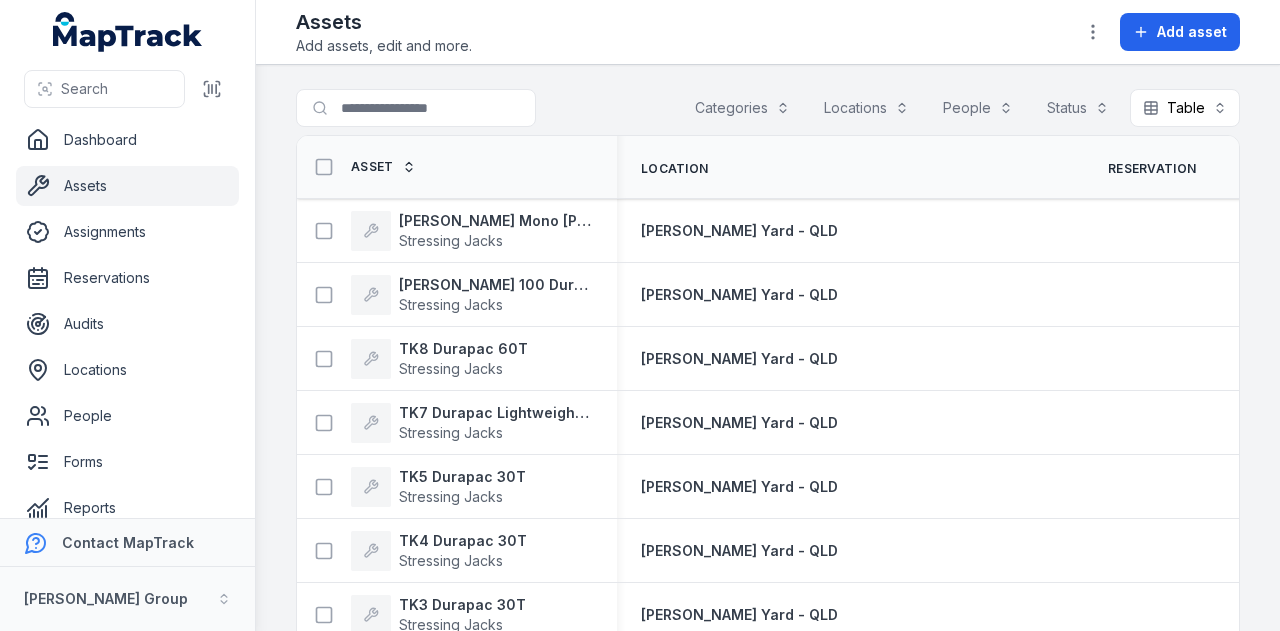 click on "Search for  assets Categories   Locations   People Status Table ***** Asset Location Reservation Status Person Tag Device ID RIX Mono STEEGER 25TN Stressing Jacks RIX Yard - QLD Available RIX 100 Durapac 100T Stressing Jacks RIX Yard - QLD Available TK8 Durapac 60T Stressing Jacks RIX Yard - QLD Available TK7 Durapac Lightweight 100T Stressing Jacks RIX Yard - QLD Available TK5 Durapac 30T Stressing Jacks RIX Yard - QLD Available TK4 Durapac 30T Stressing Jacks RIX Yard - QLD Available TK3 Durapac 30T Stressing Jacks RIX Yard - QLD Available TK2 Durapac 60T (OLD) Stressing Jacks RIX Yard - QLD Available TK1 Durapac 60T (NEW) Stressing Jacks RIX Yard - QLD Available D67 Epiroc T30 Drill Rig Drill Rigs INCOMING NEW PLANT Deployed RIX-152 31-125t Load Cell Stressing Jacks CJG02A CPB/JH/Ghella Pyr West Shaft Pyrmont Deployed RIX-122 N67 Toyota Hiace Bus Light Vehicle RIX Yard - NSW Available RIX-121 577580 AG05 - 1/2 Cube Corka Grout AGI Mixer RIX Yard - NSW Available RIX-112 1008418 EX32 Kobelco SK235SR-7 HIRED" at bounding box center (768, 348) 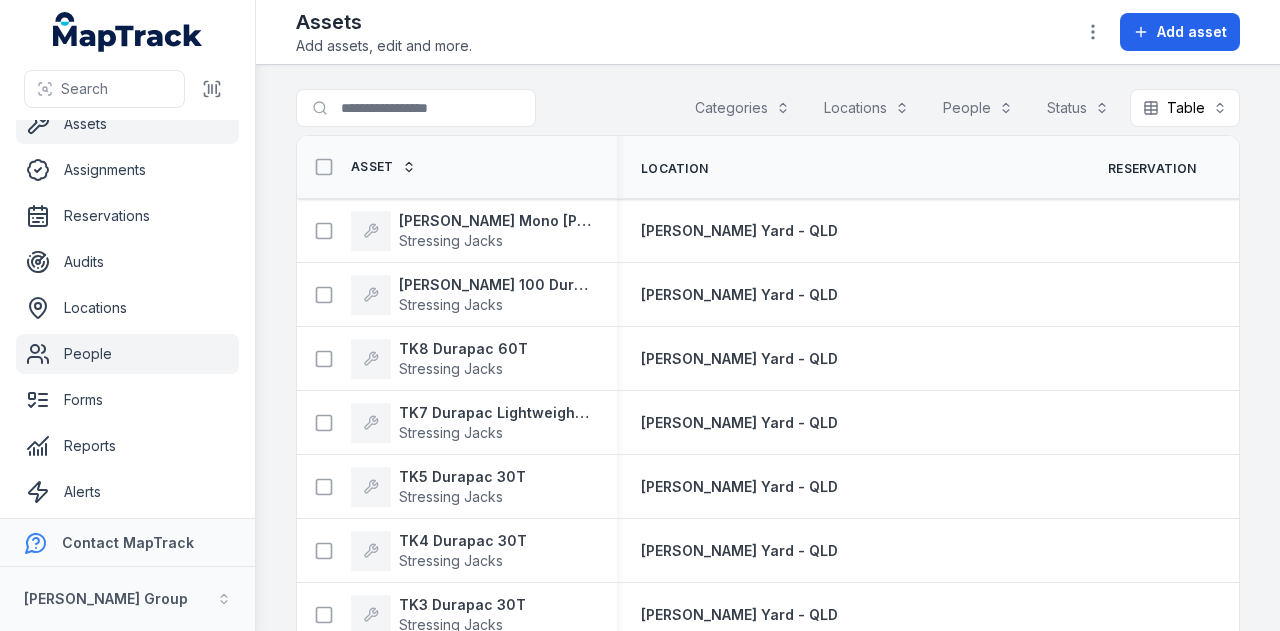 scroll, scrollTop: 113, scrollLeft: 0, axis: vertical 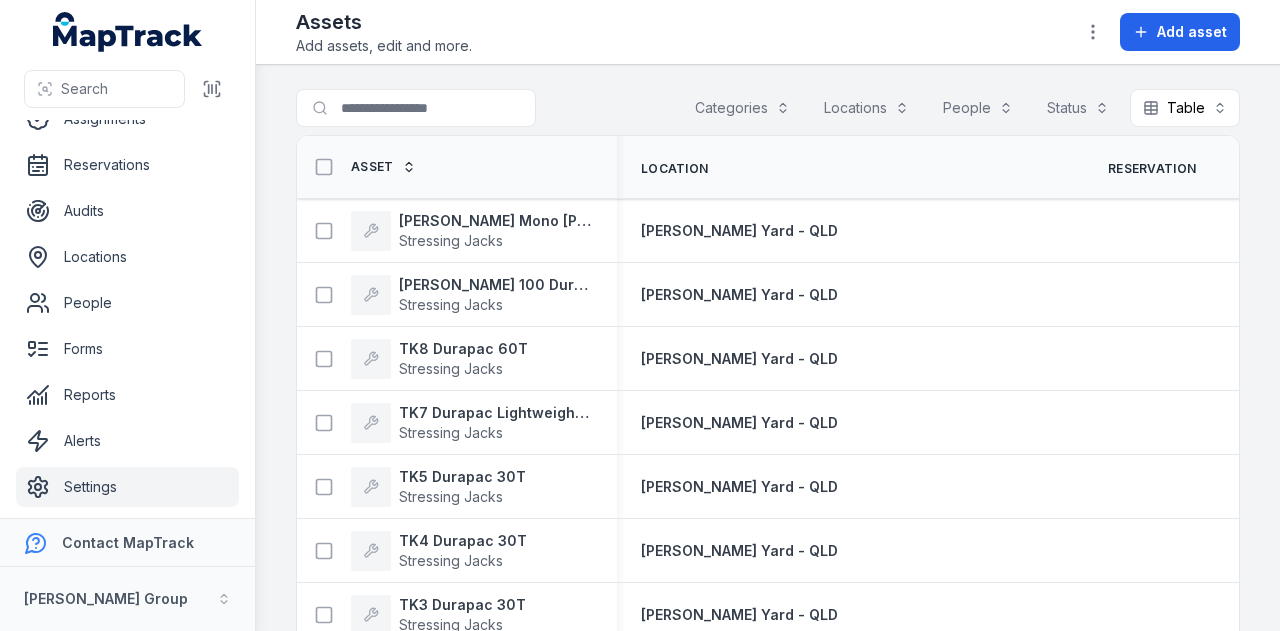 click on "Settings" at bounding box center (127, 487) 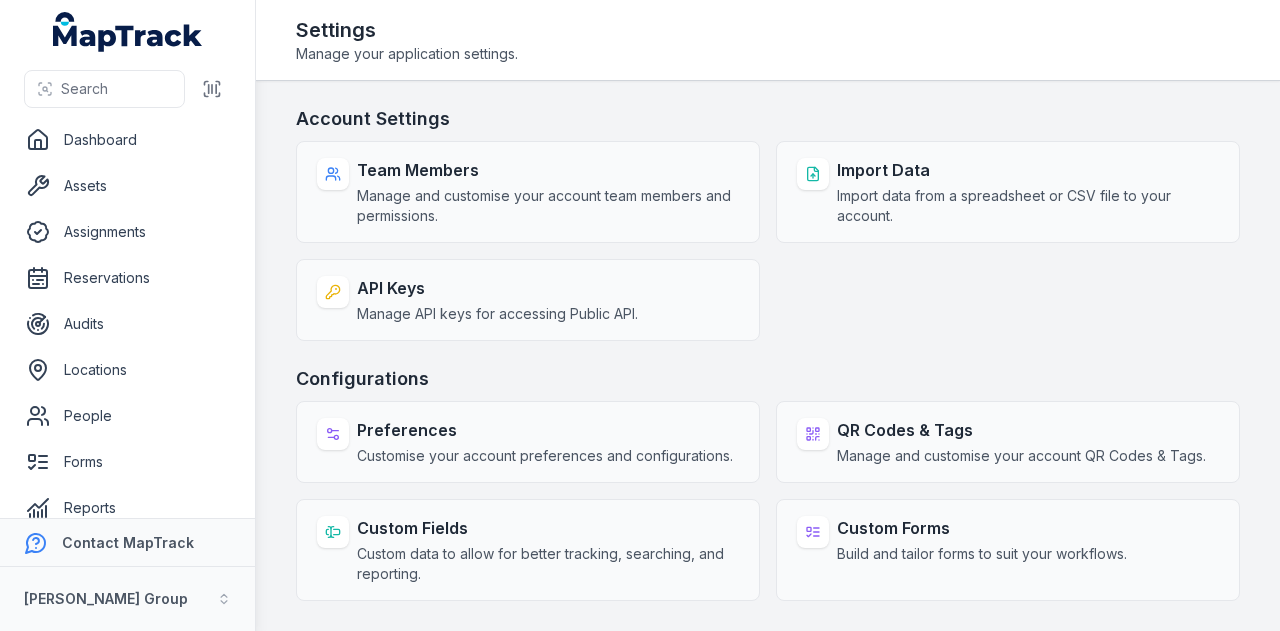 scroll, scrollTop: 0, scrollLeft: 0, axis: both 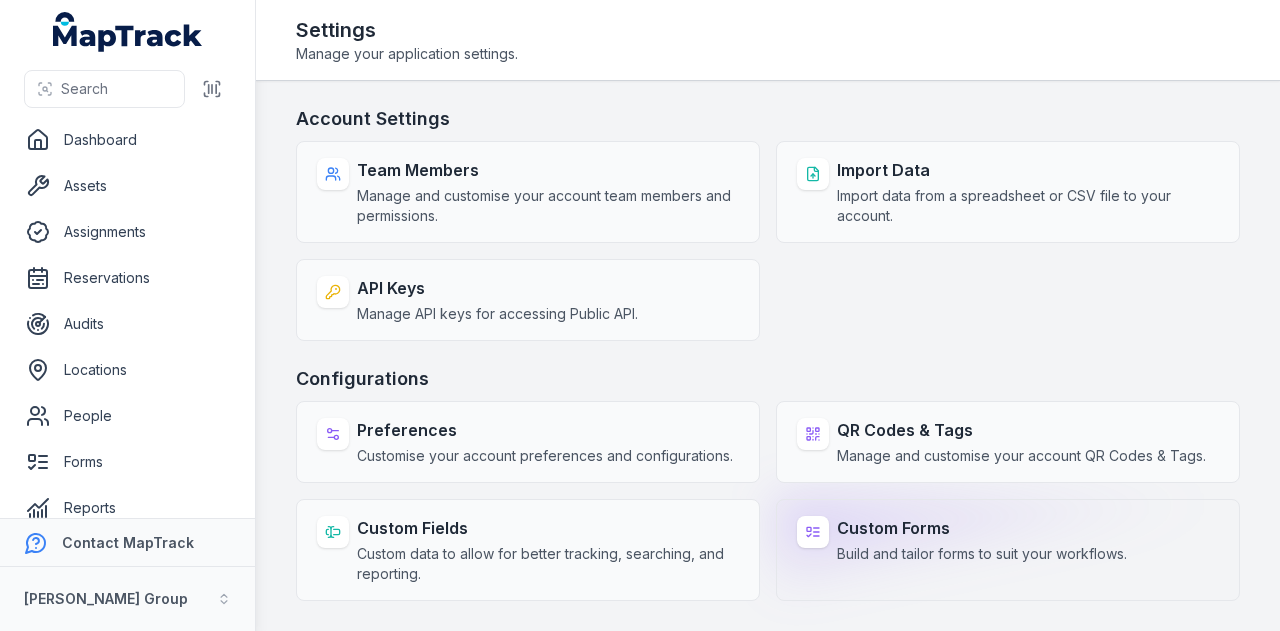 click on "Custom Forms Build and tailor forms to suit your workflows." at bounding box center [982, 540] 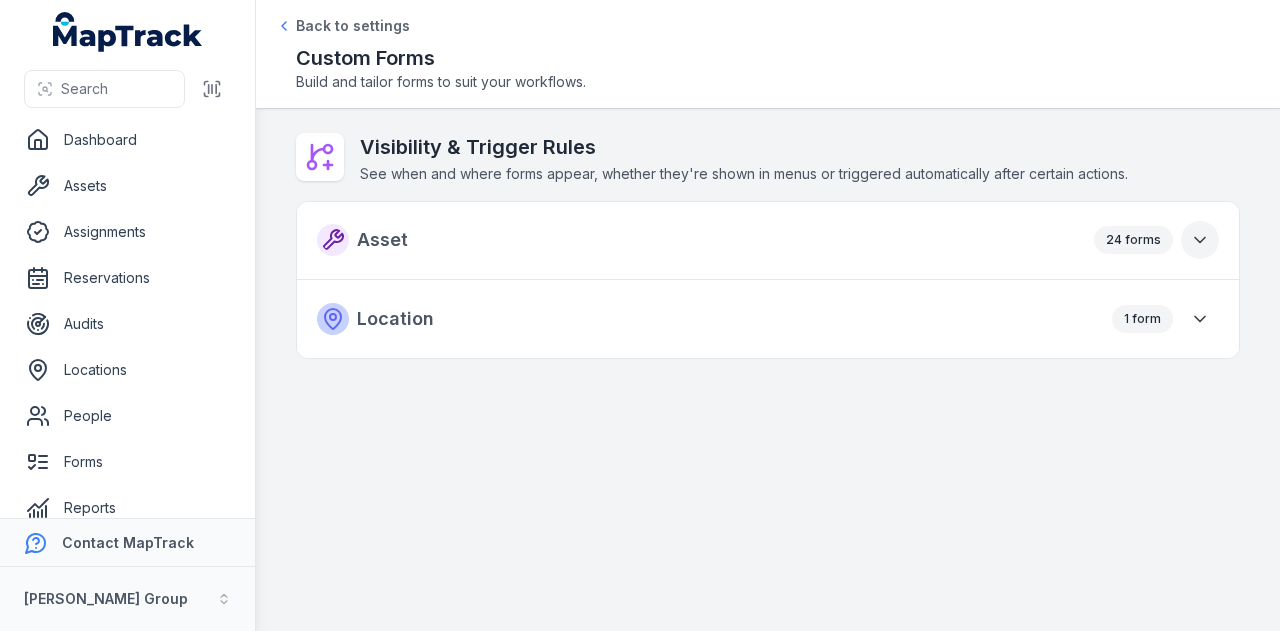 click 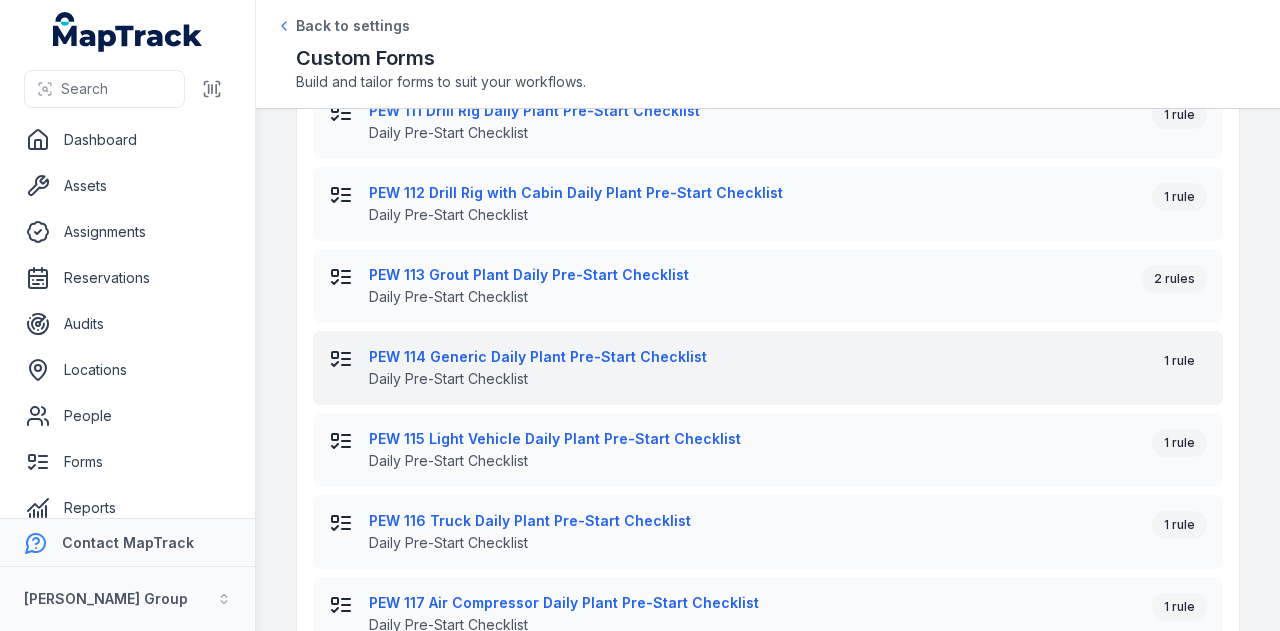 scroll, scrollTop: 400, scrollLeft: 0, axis: vertical 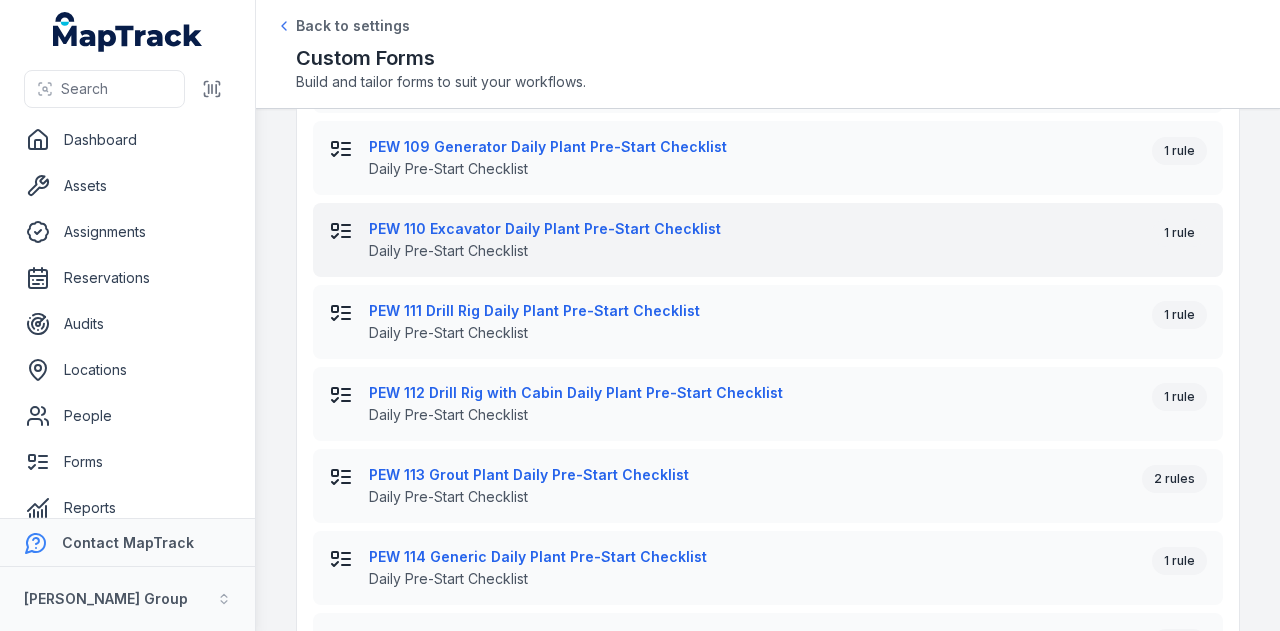 click on "PEW 110 Excavator Daily Plant Pre-Start Checklist" at bounding box center [752, 229] 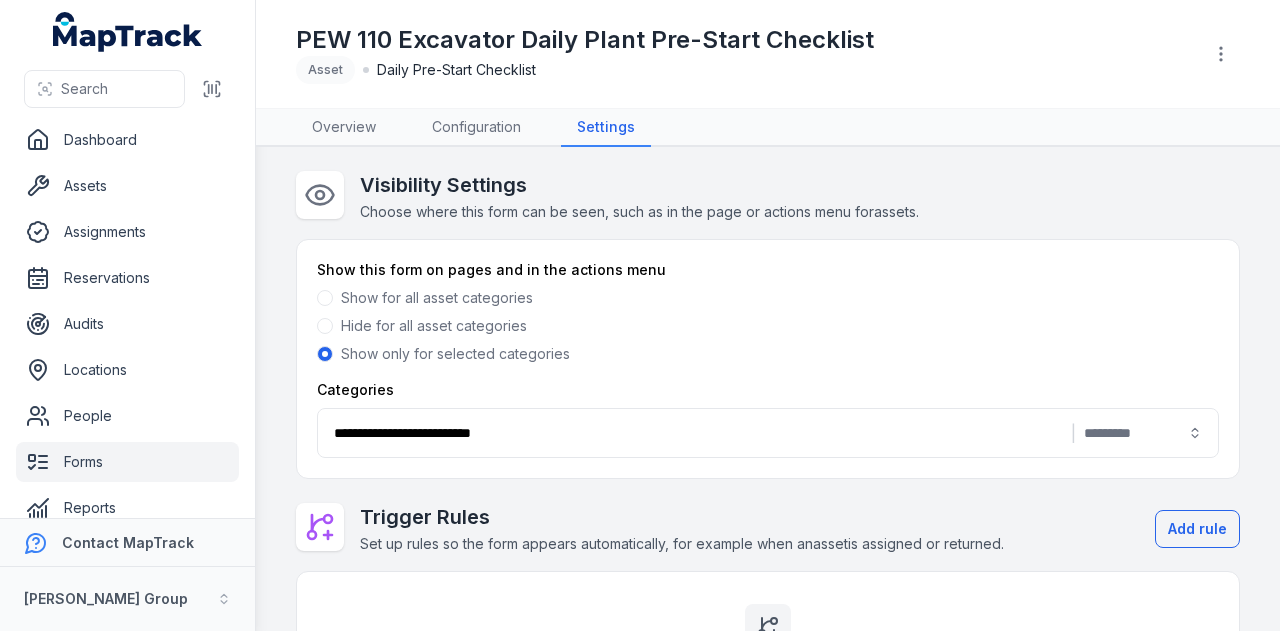 click on "**********" at bounding box center [768, 433] 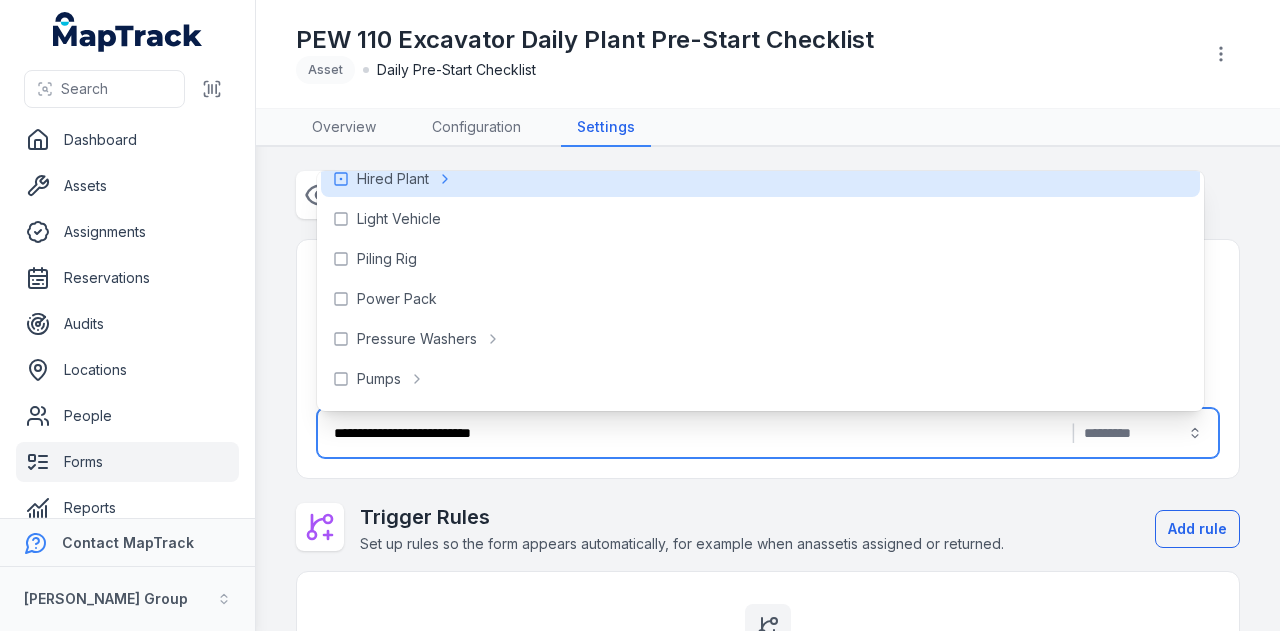 scroll, scrollTop: 700, scrollLeft: 0, axis: vertical 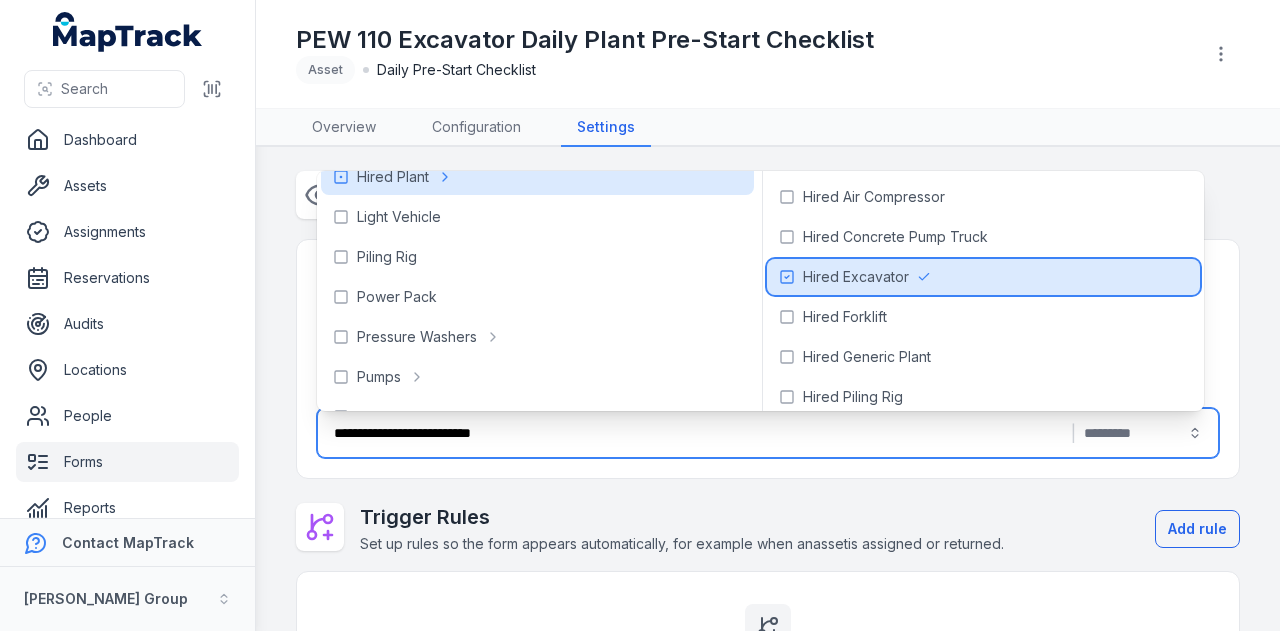 click on "Hired Excavator" at bounding box center [856, 277] 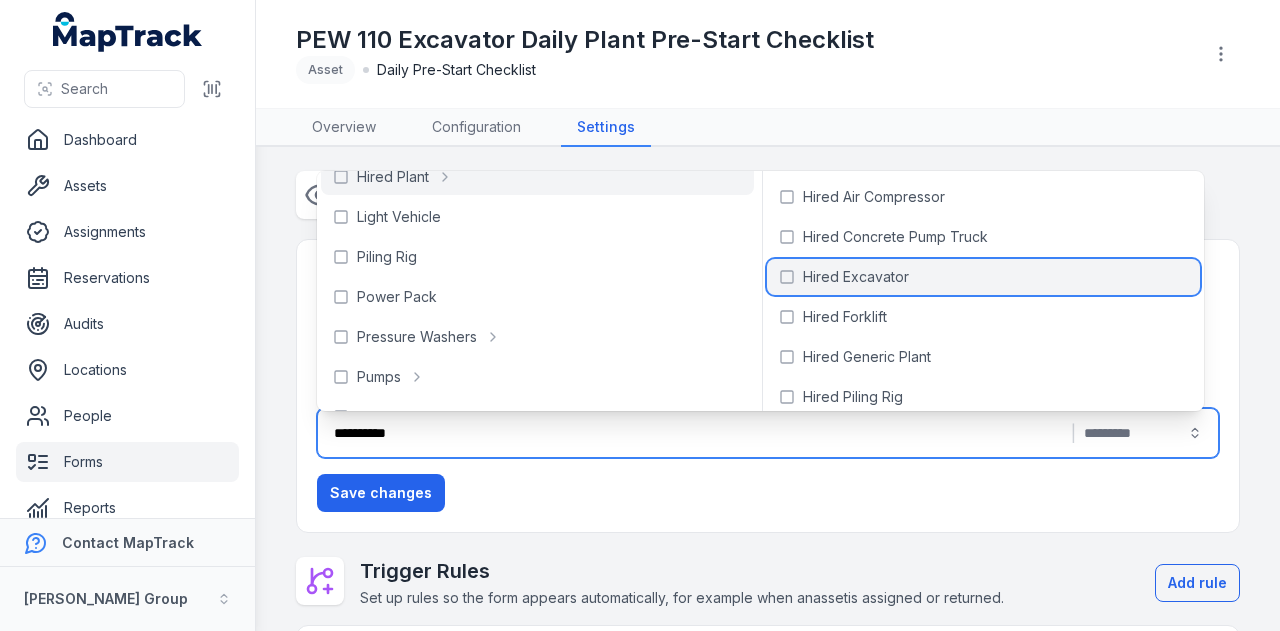 click on "Hired Excavator" at bounding box center (983, 277) 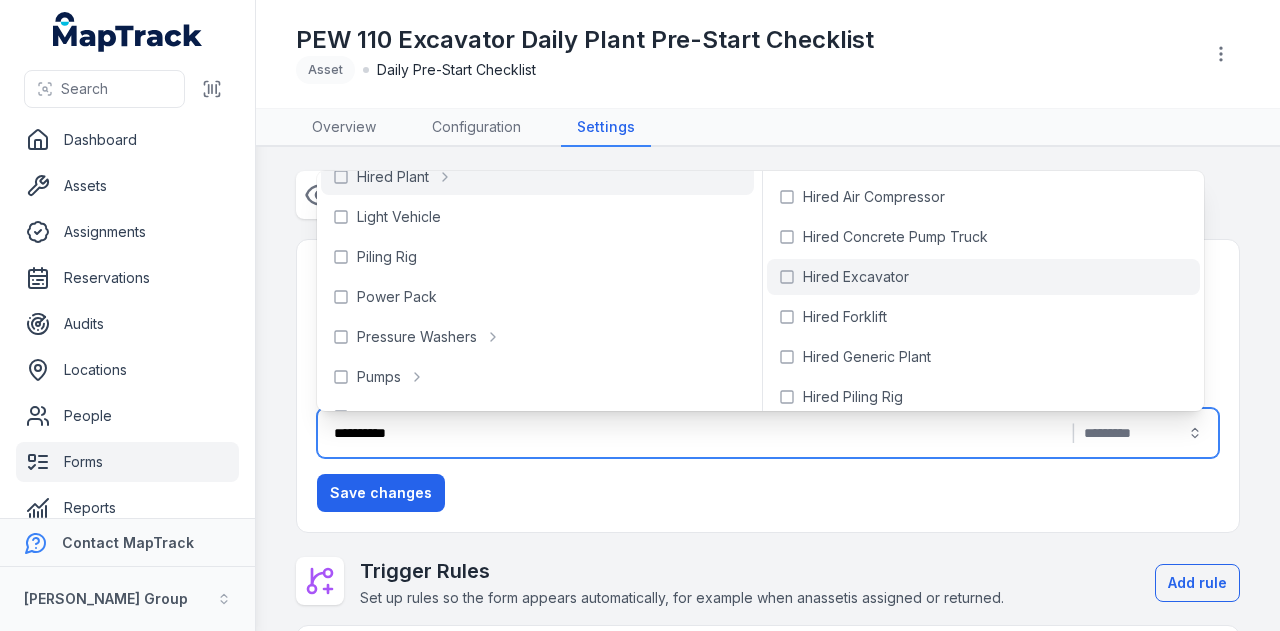 type on "**********" 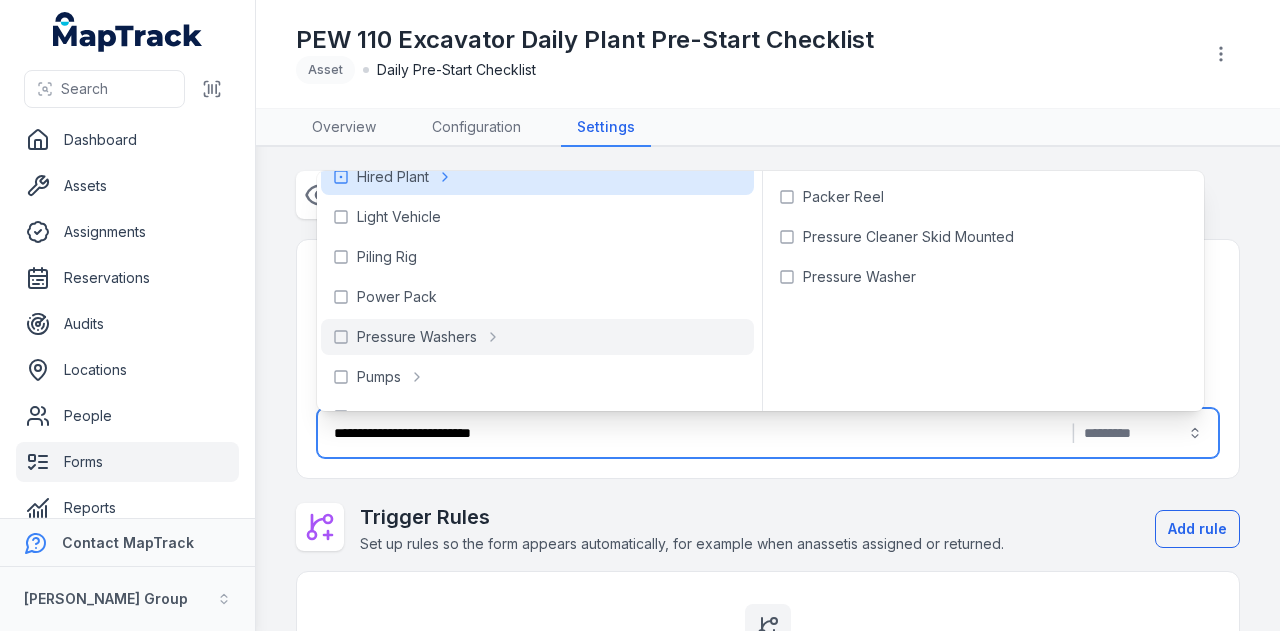 click on "Trigger Rules" at bounding box center (682, 517) 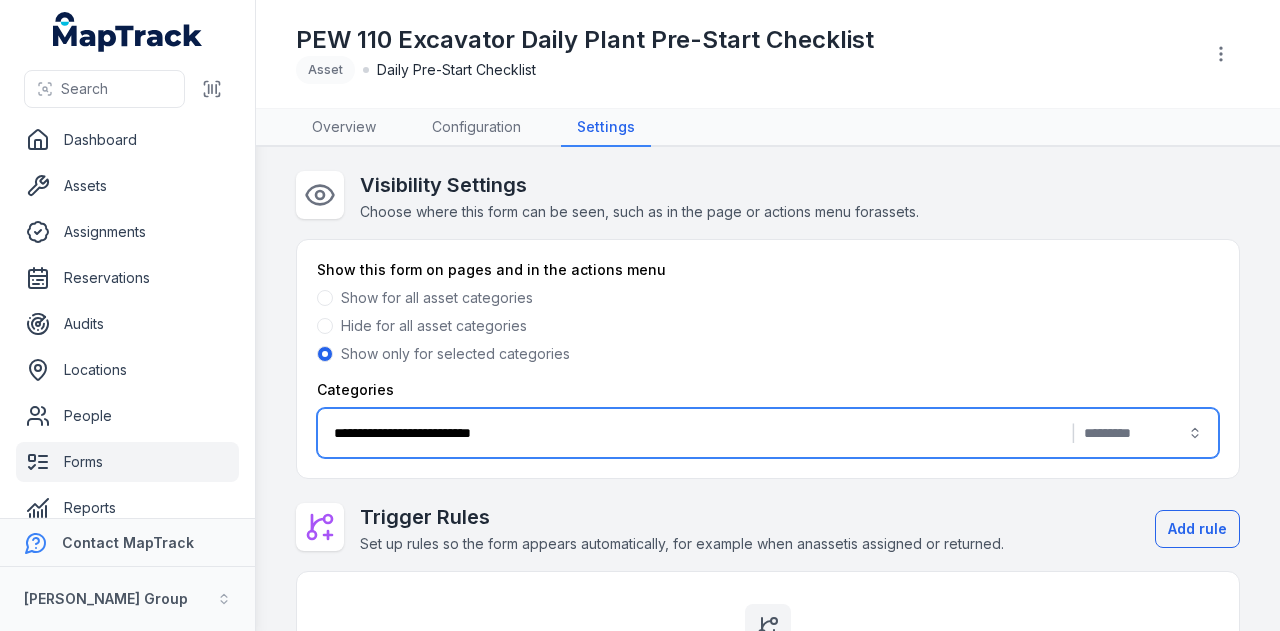 scroll, scrollTop: 202, scrollLeft: 0, axis: vertical 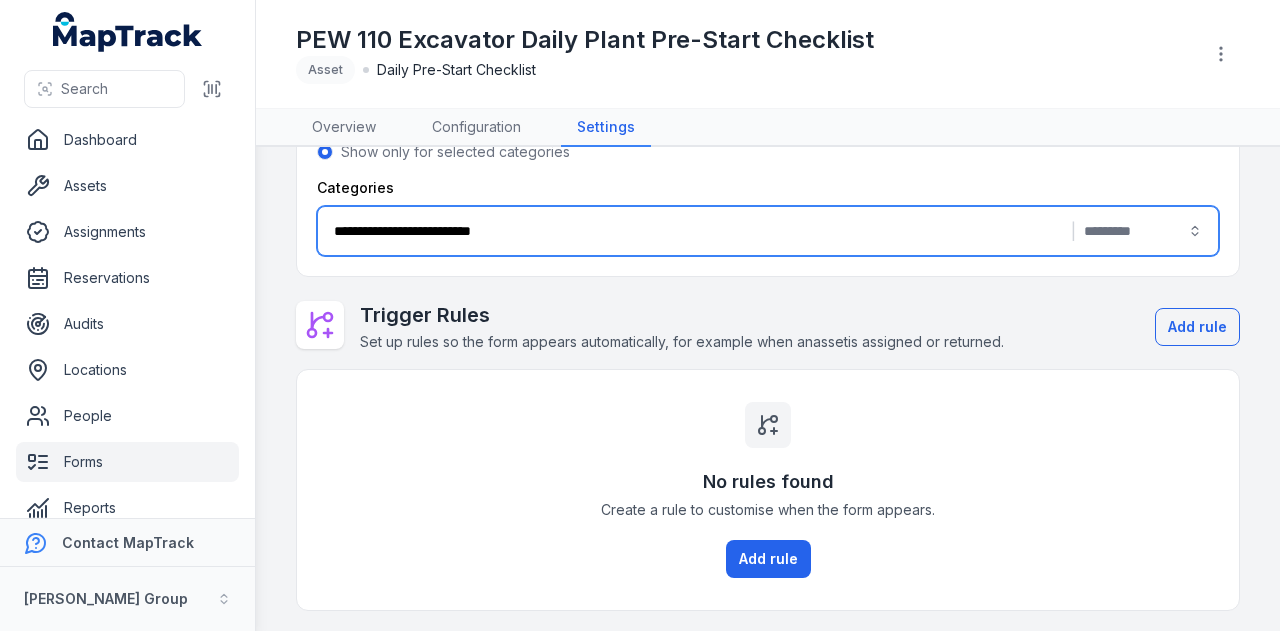 click on "Trigger Rules" at bounding box center [682, 315] 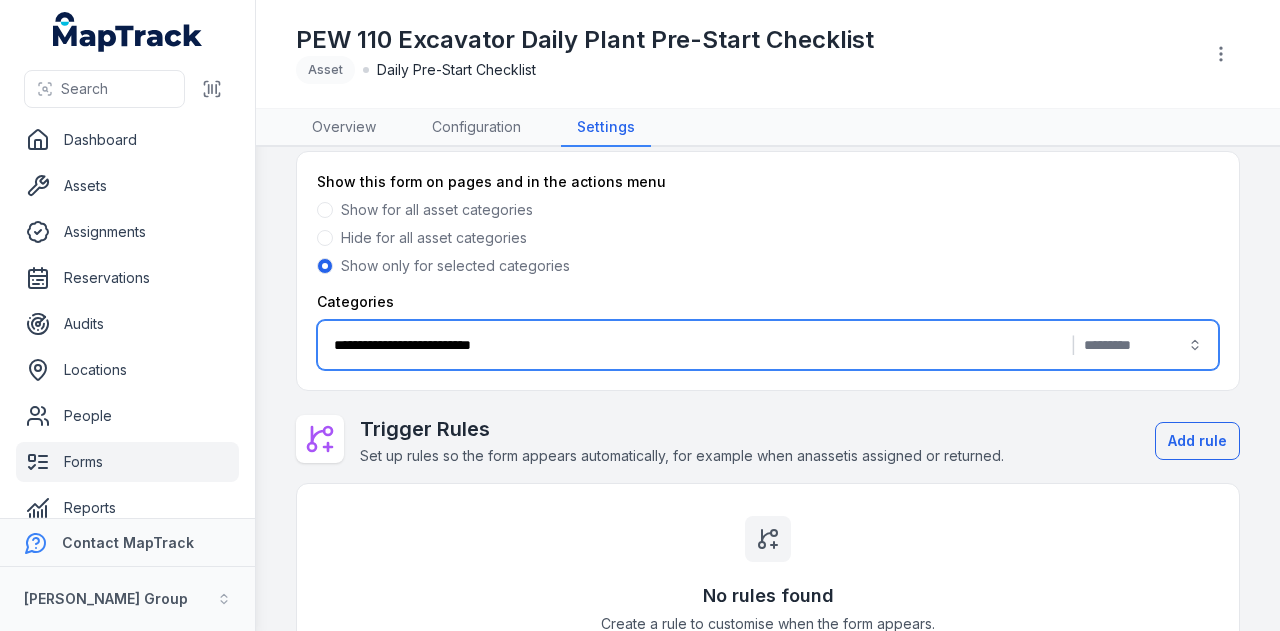 scroll, scrollTop: 0, scrollLeft: 0, axis: both 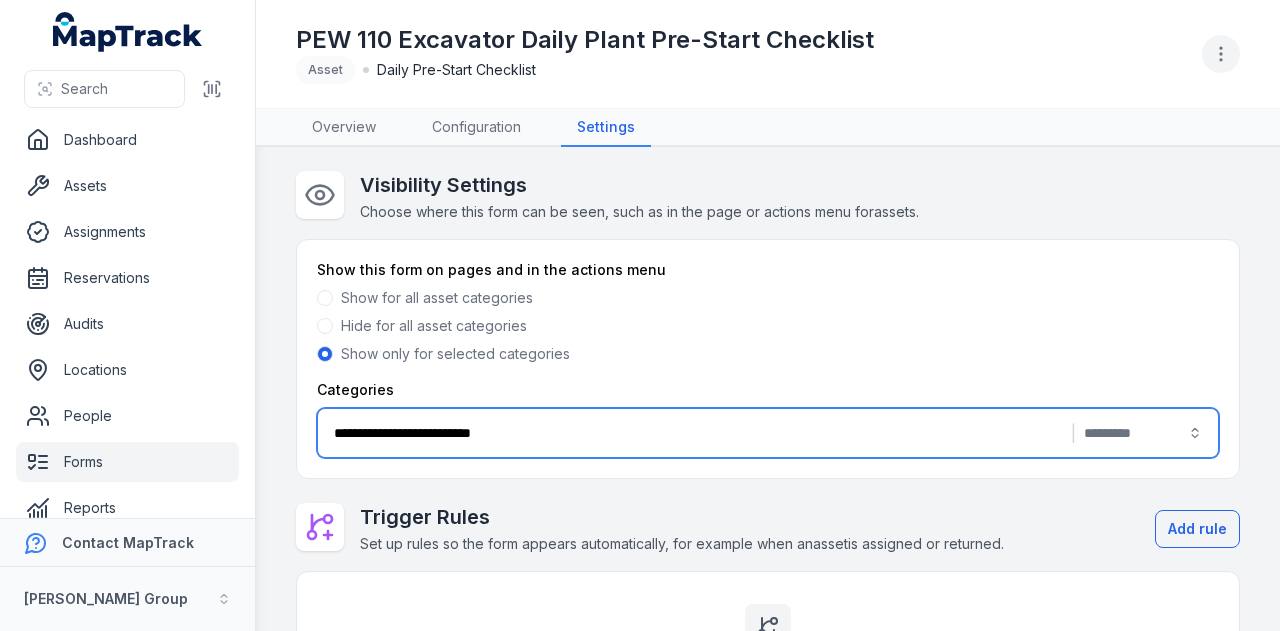click 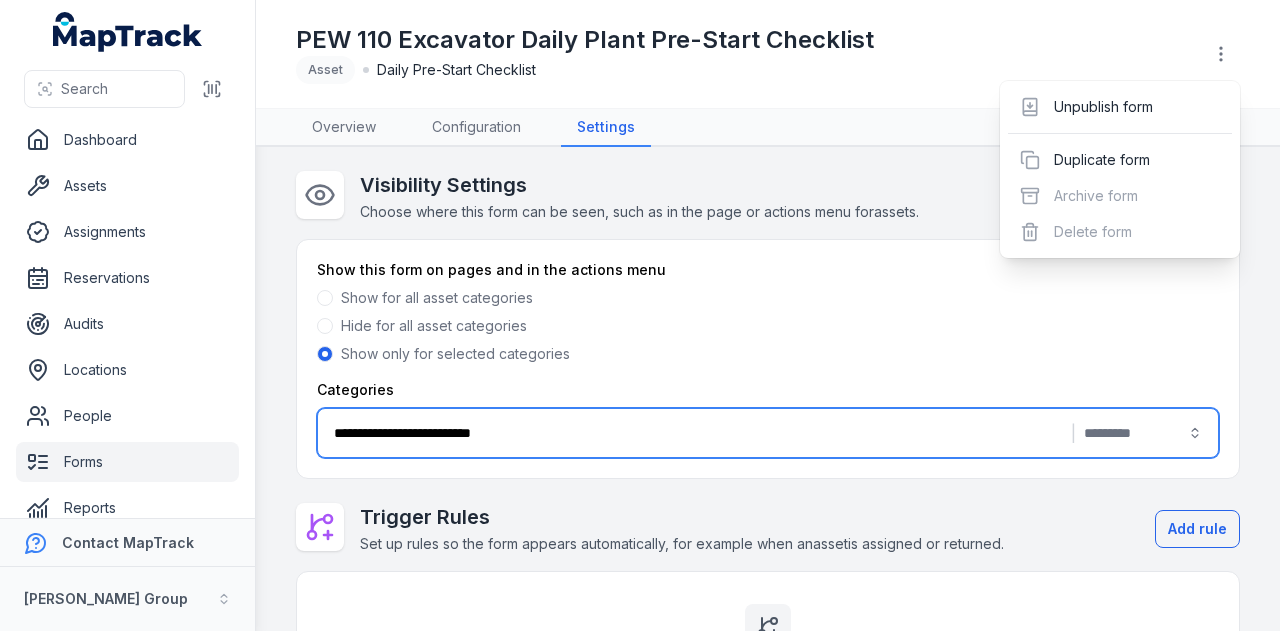 click on "PEW 110 Excavator Daily Plant Pre-Start Checklist Asset Daily Pre-Start Checklist" at bounding box center [768, 54] 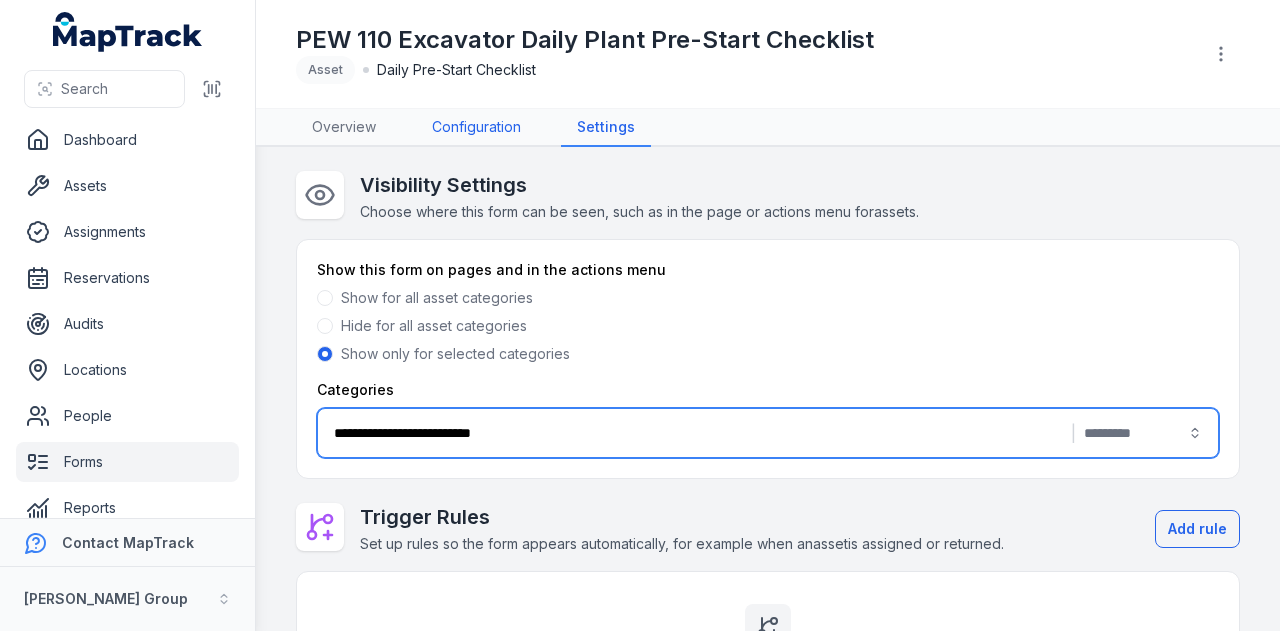 click on "Configuration" at bounding box center [476, 128] 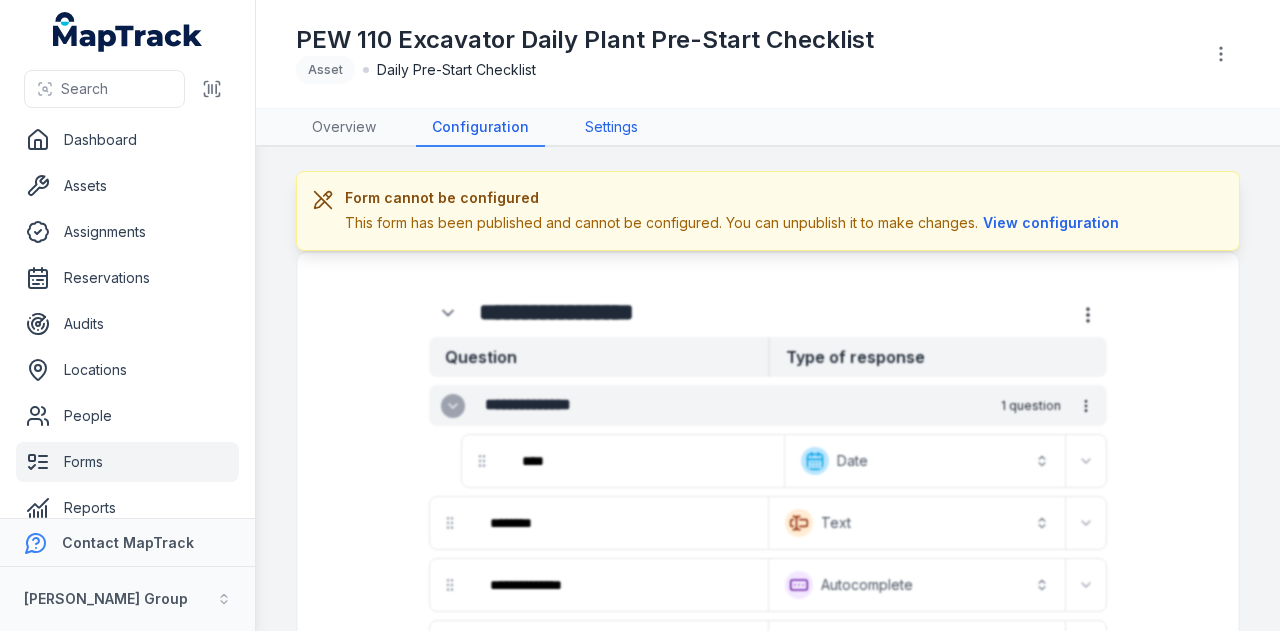 click on "Settings" at bounding box center (611, 128) 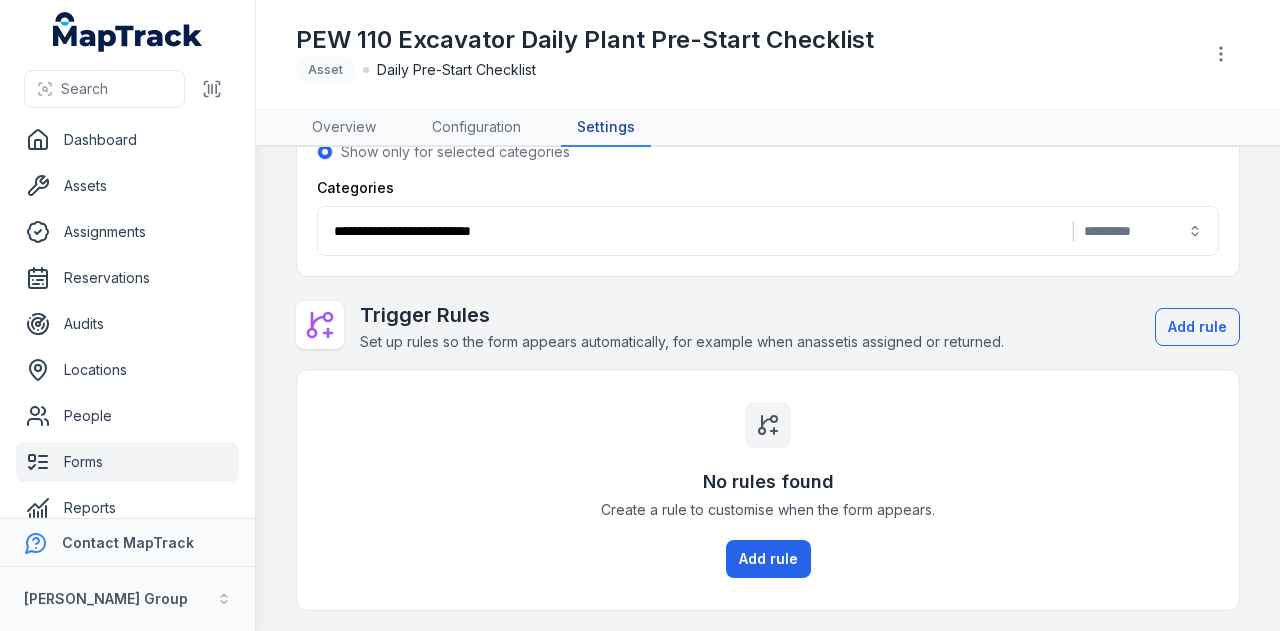 scroll, scrollTop: 0, scrollLeft: 0, axis: both 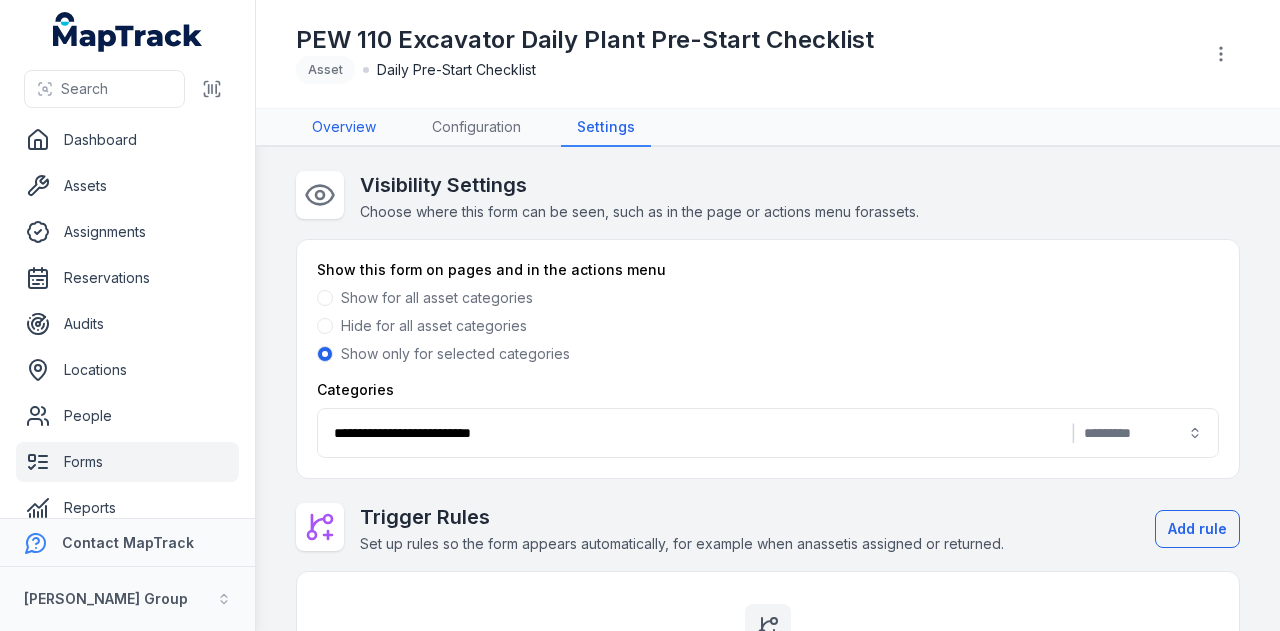 click on "Overview" at bounding box center (344, 128) 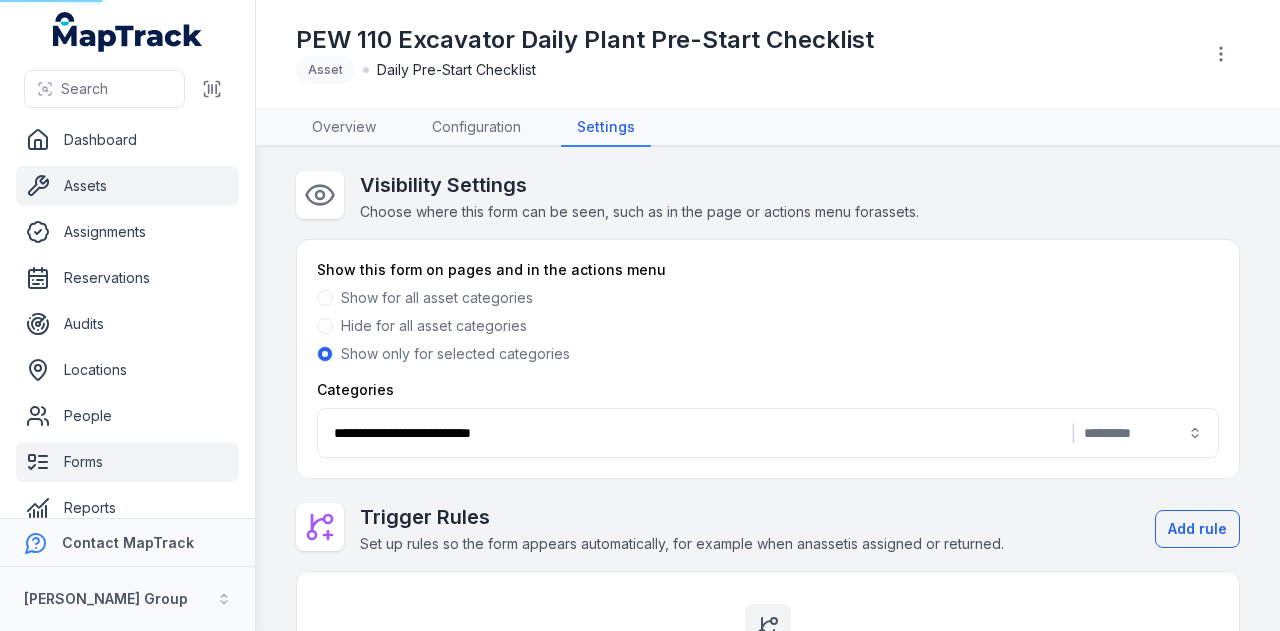 click on "Assets" at bounding box center (127, 186) 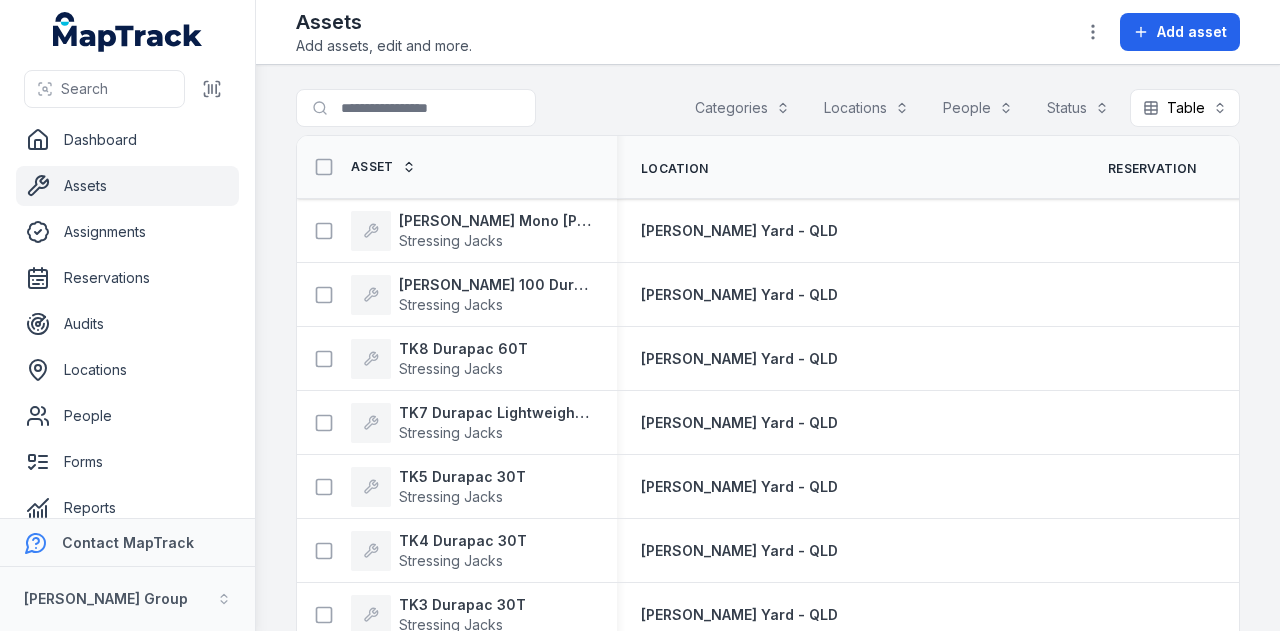 scroll, scrollTop: 0, scrollLeft: 0, axis: both 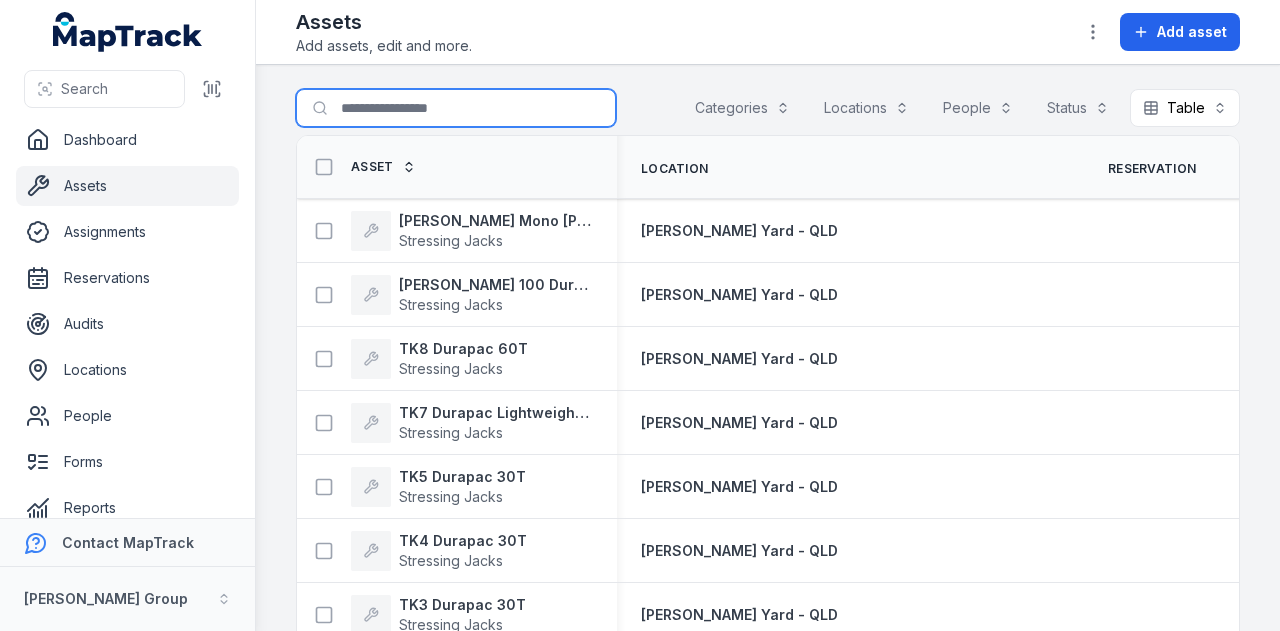 click on "Search for  assets" at bounding box center (456, 108) 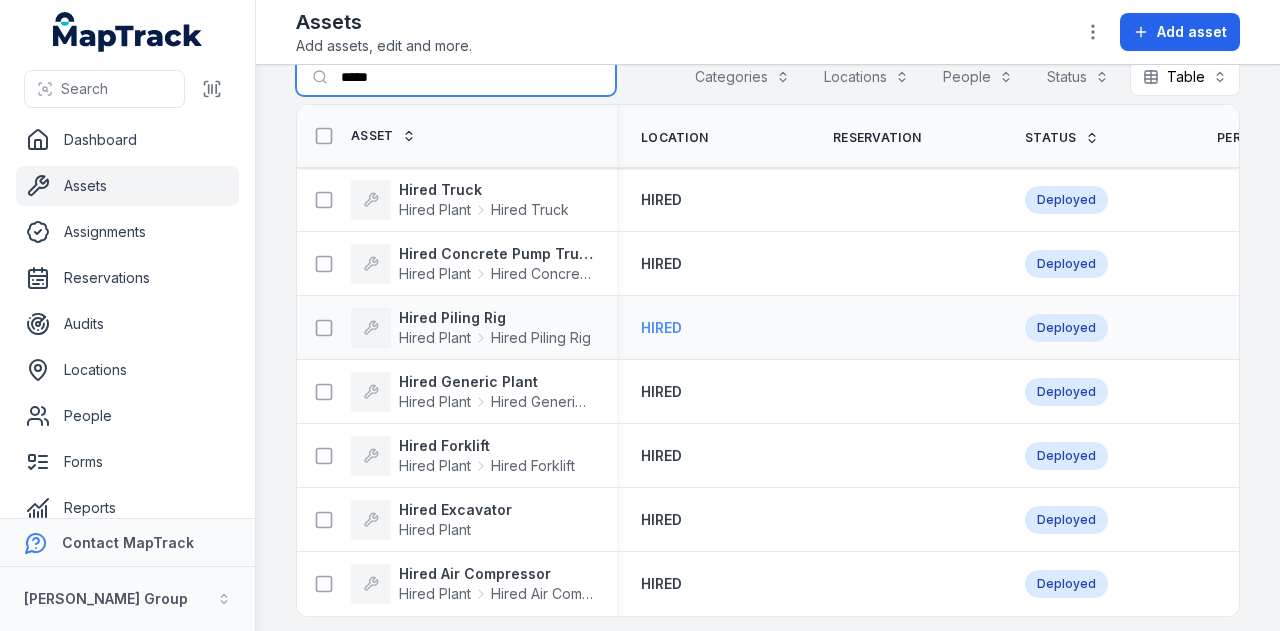 scroll, scrollTop: 46, scrollLeft: 0, axis: vertical 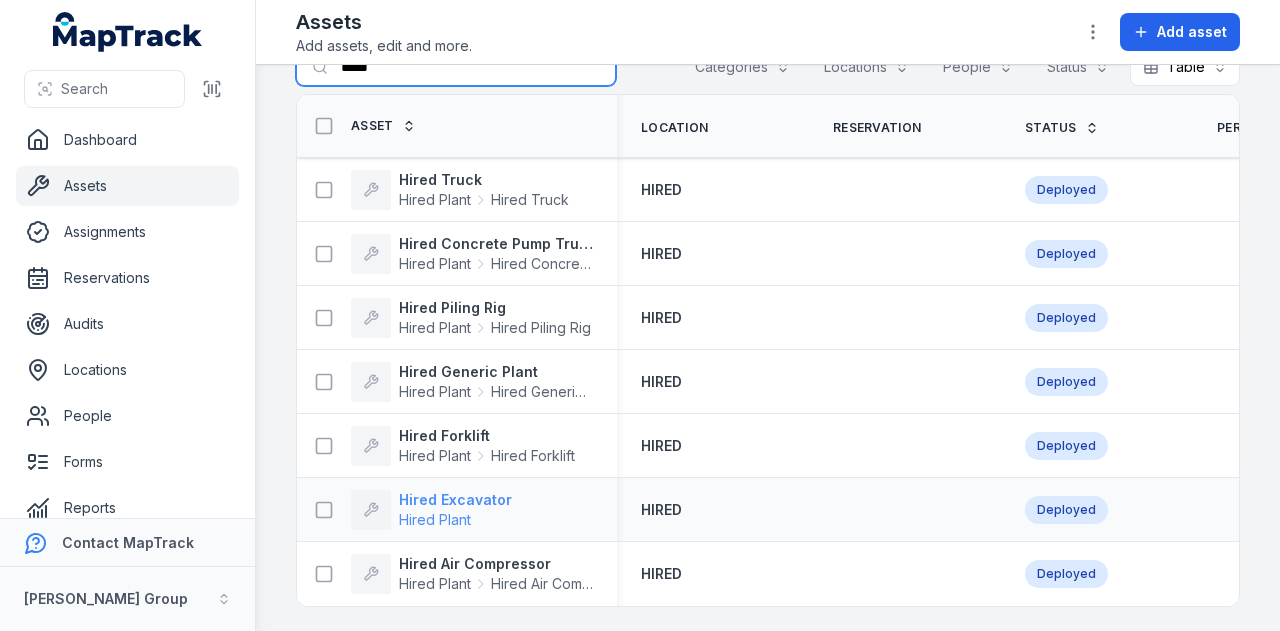 type on "*****" 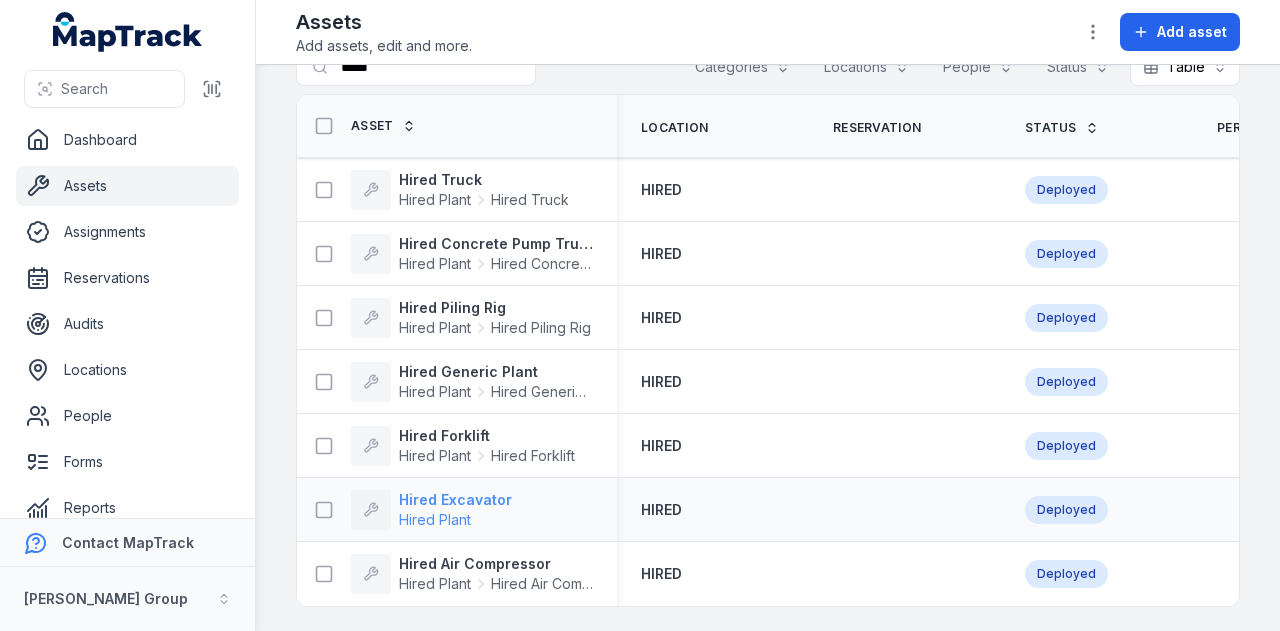 click on "Hired Excavator" at bounding box center (455, 500) 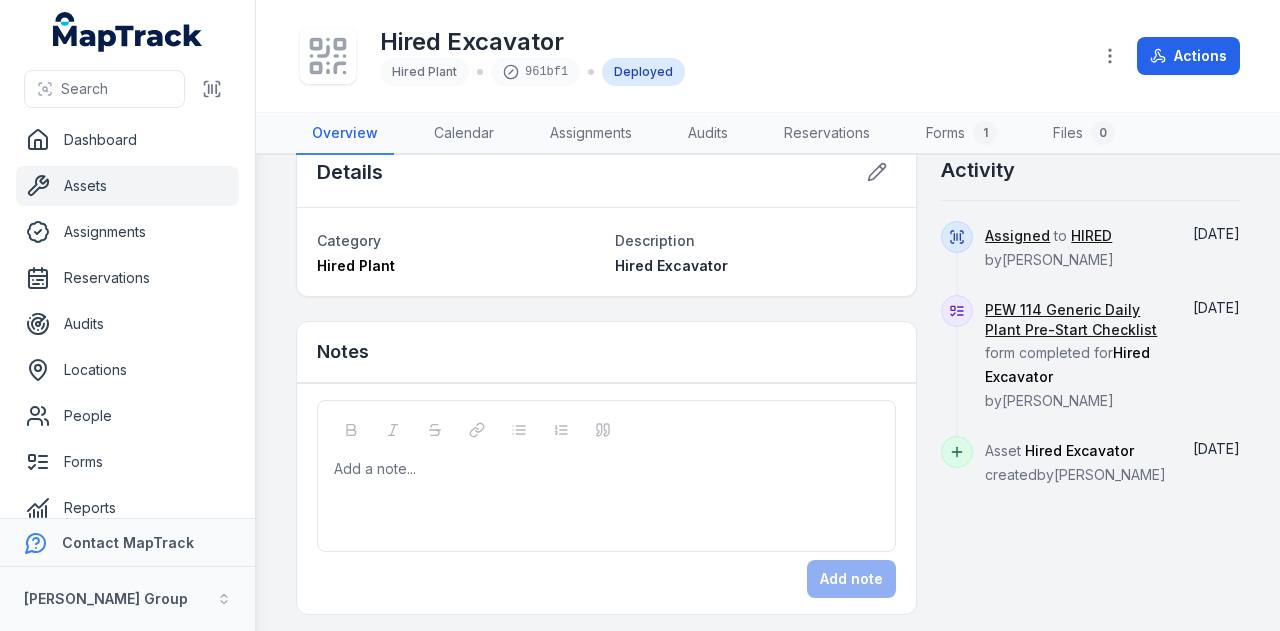 scroll, scrollTop: 8, scrollLeft: 0, axis: vertical 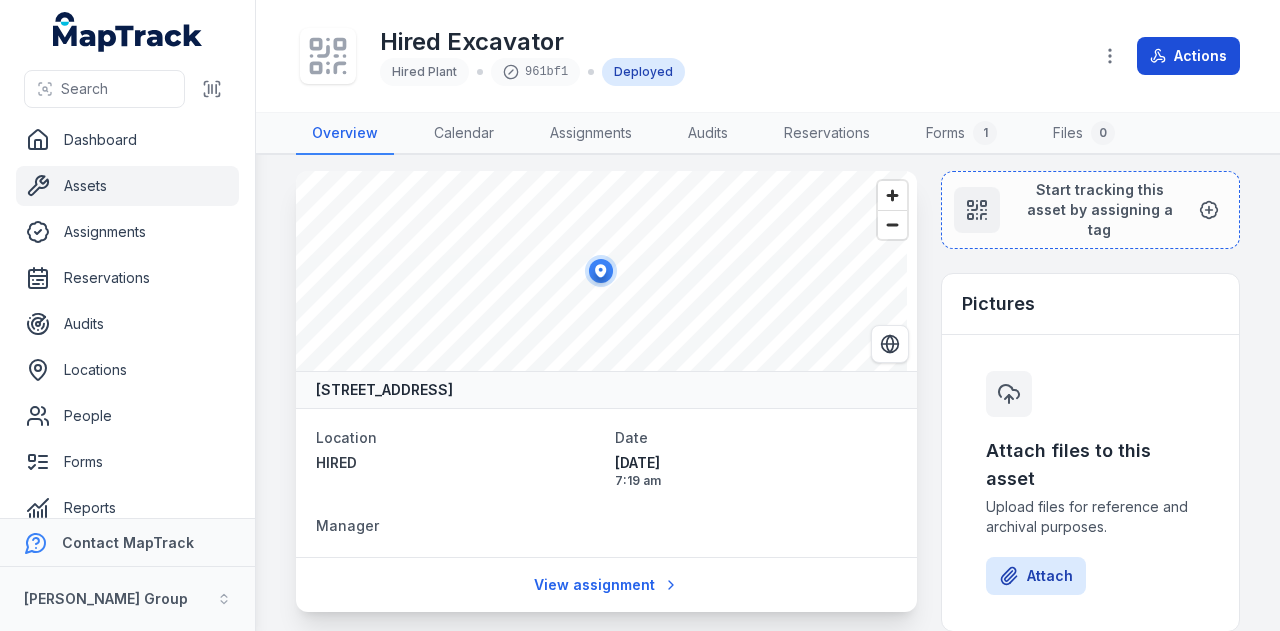 click on "Actions" at bounding box center (1188, 56) 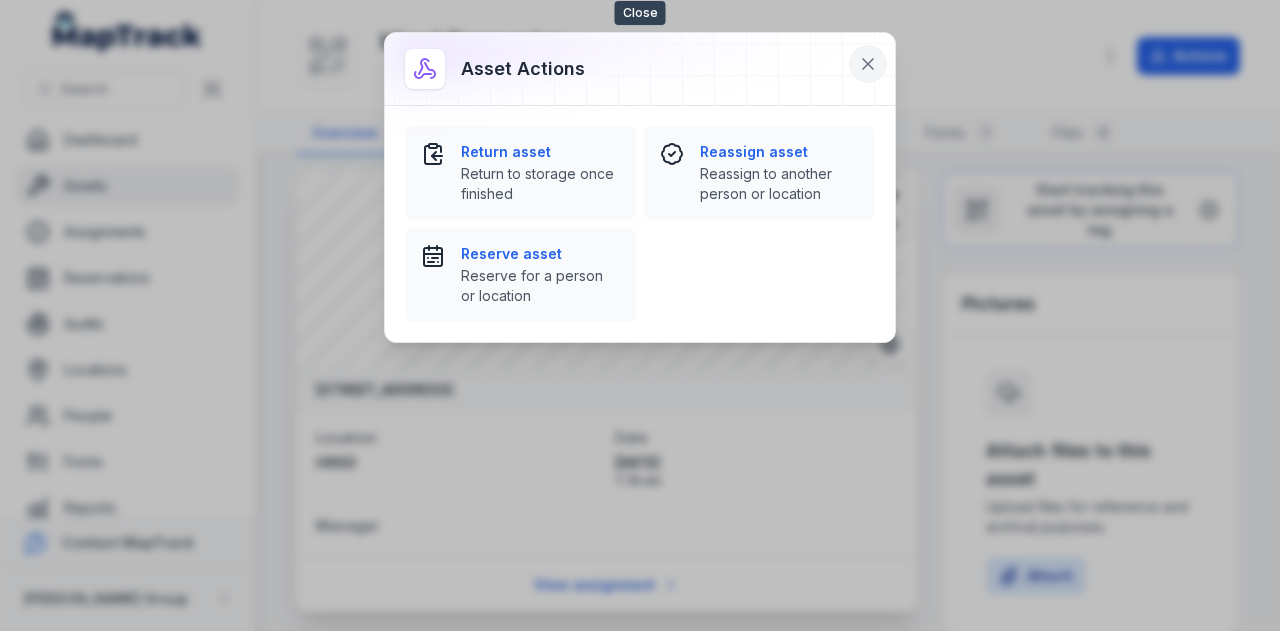 click 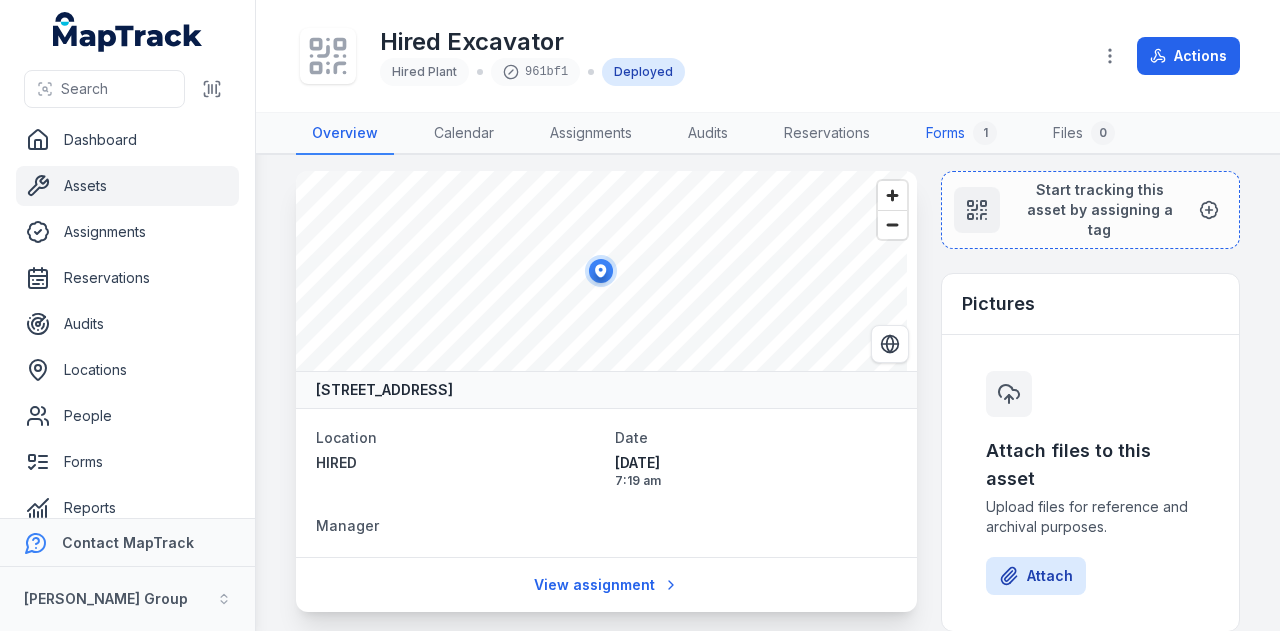 click on "1" at bounding box center [985, 133] 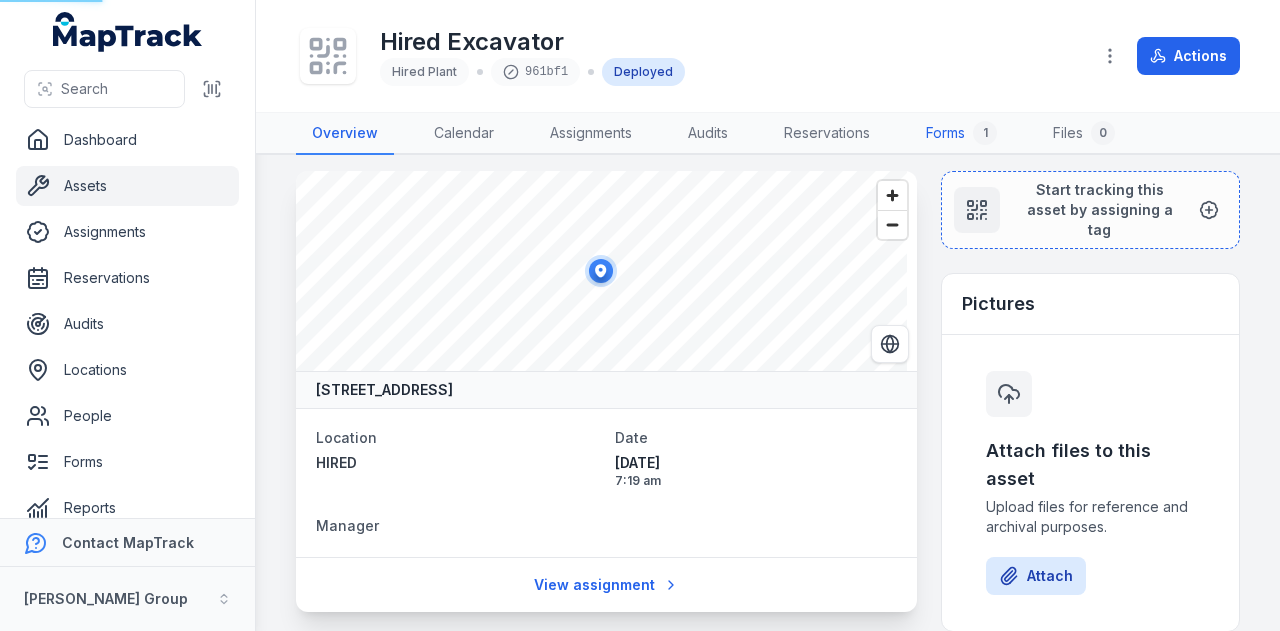 scroll, scrollTop: 0, scrollLeft: 0, axis: both 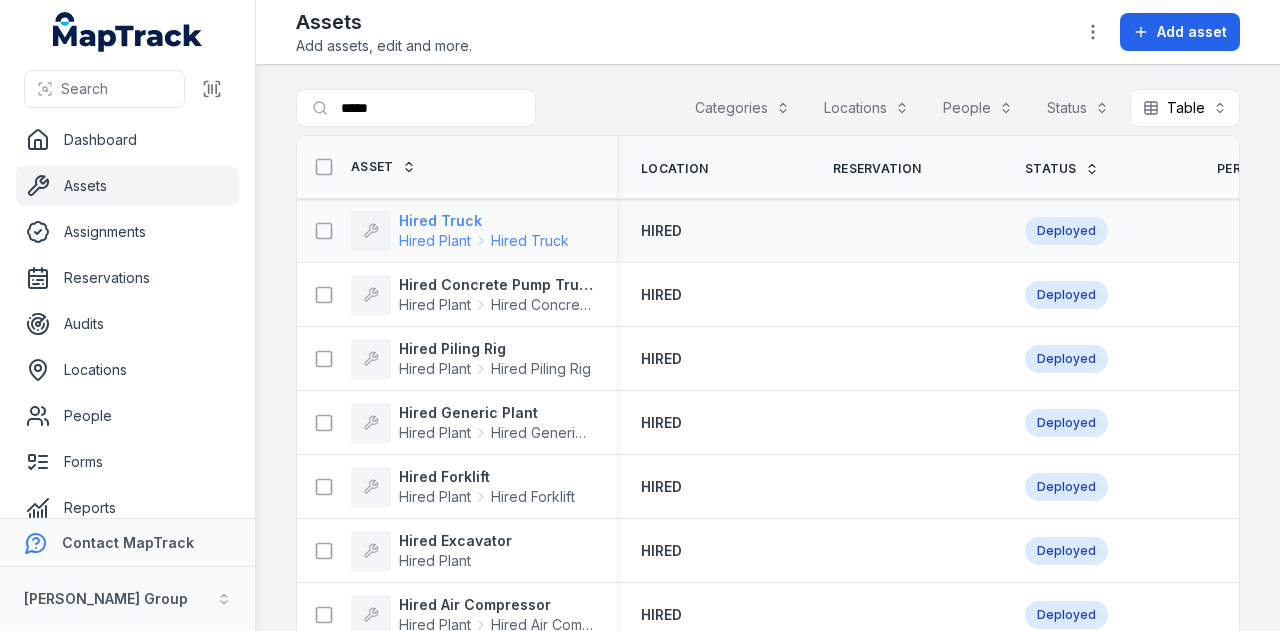 click on "Hired Truck" at bounding box center [484, 221] 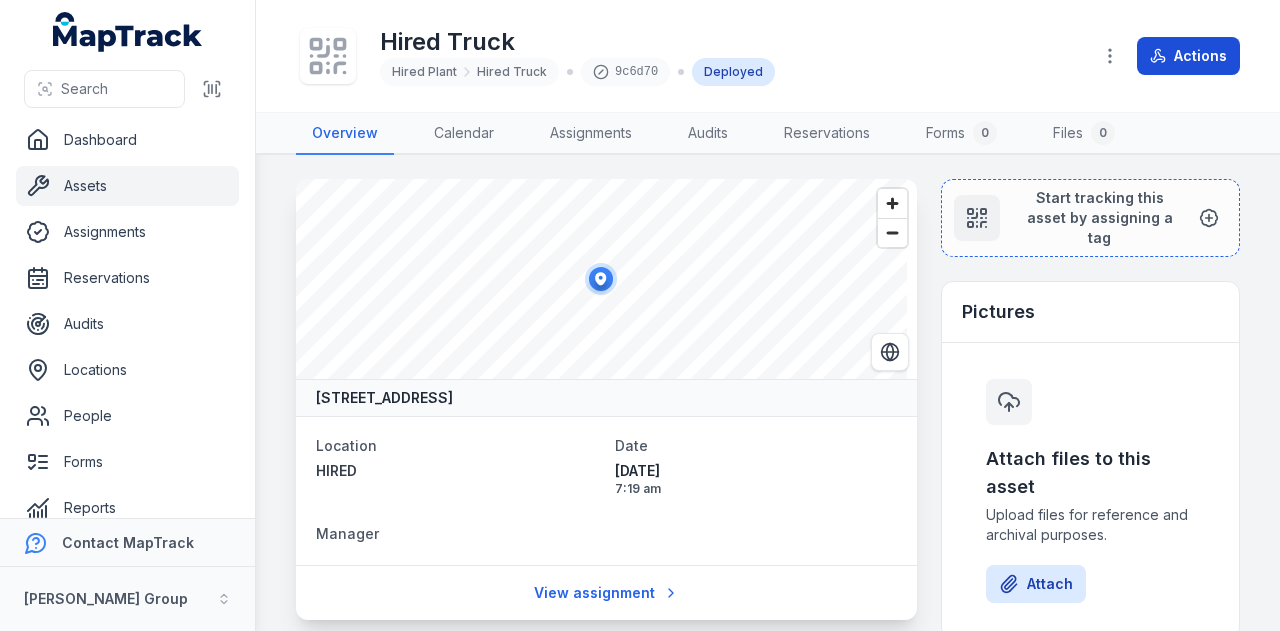 click on "Actions" at bounding box center (1188, 56) 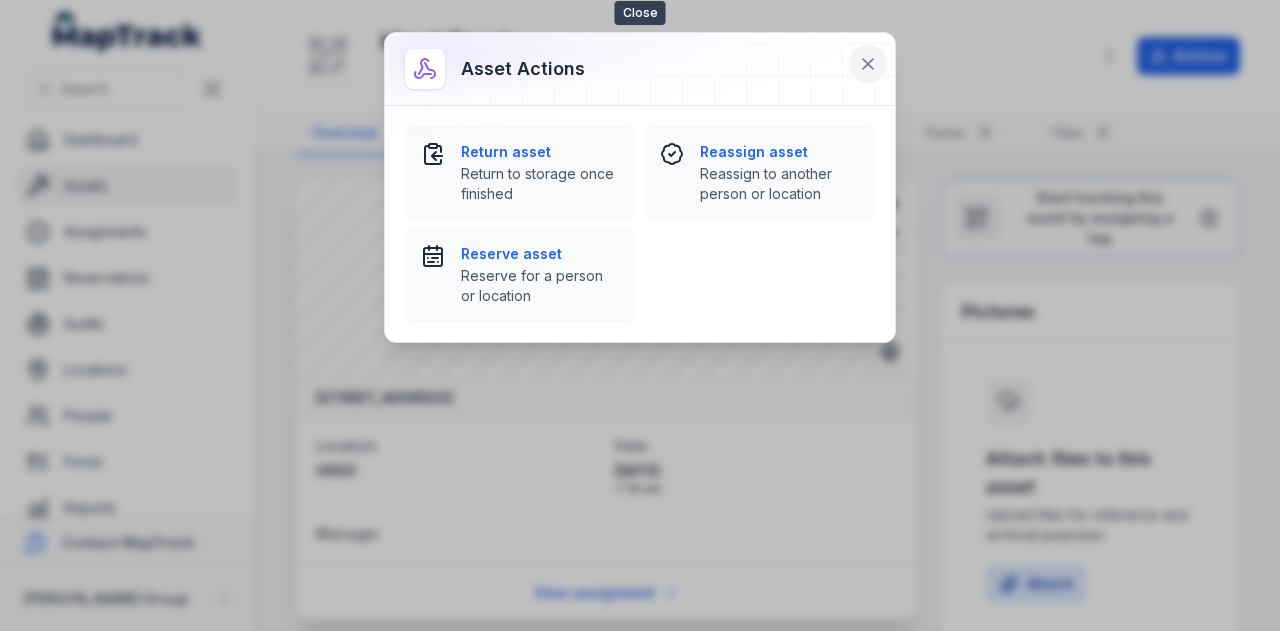 click 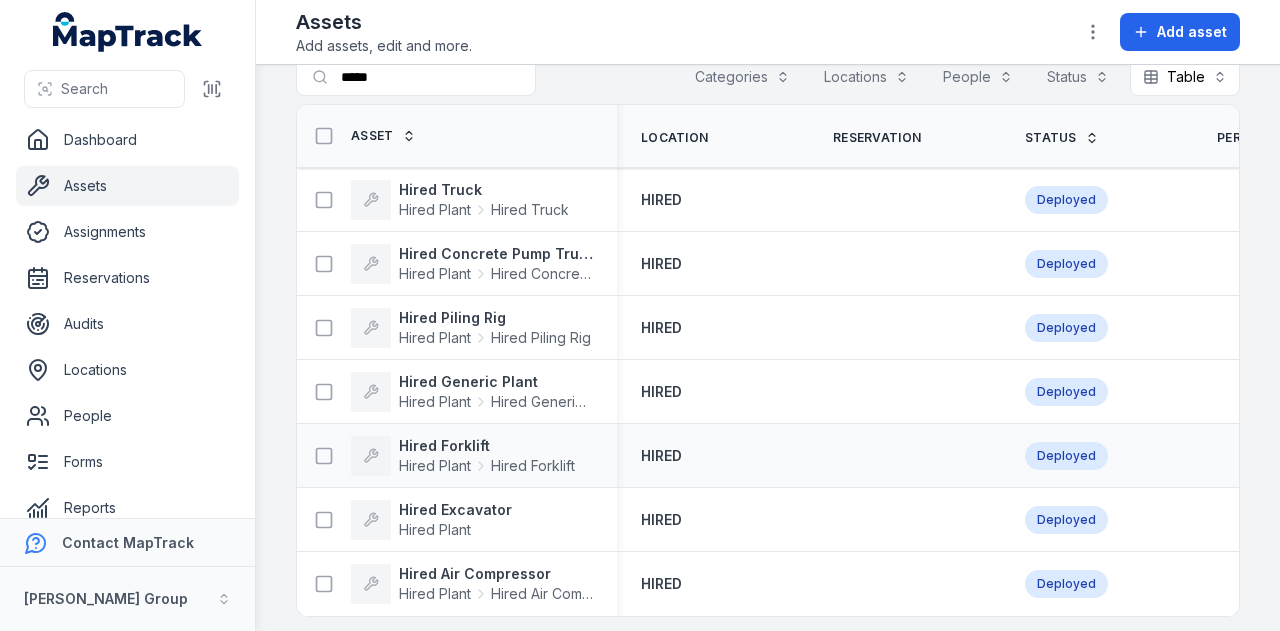 scroll, scrollTop: 46, scrollLeft: 0, axis: vertical 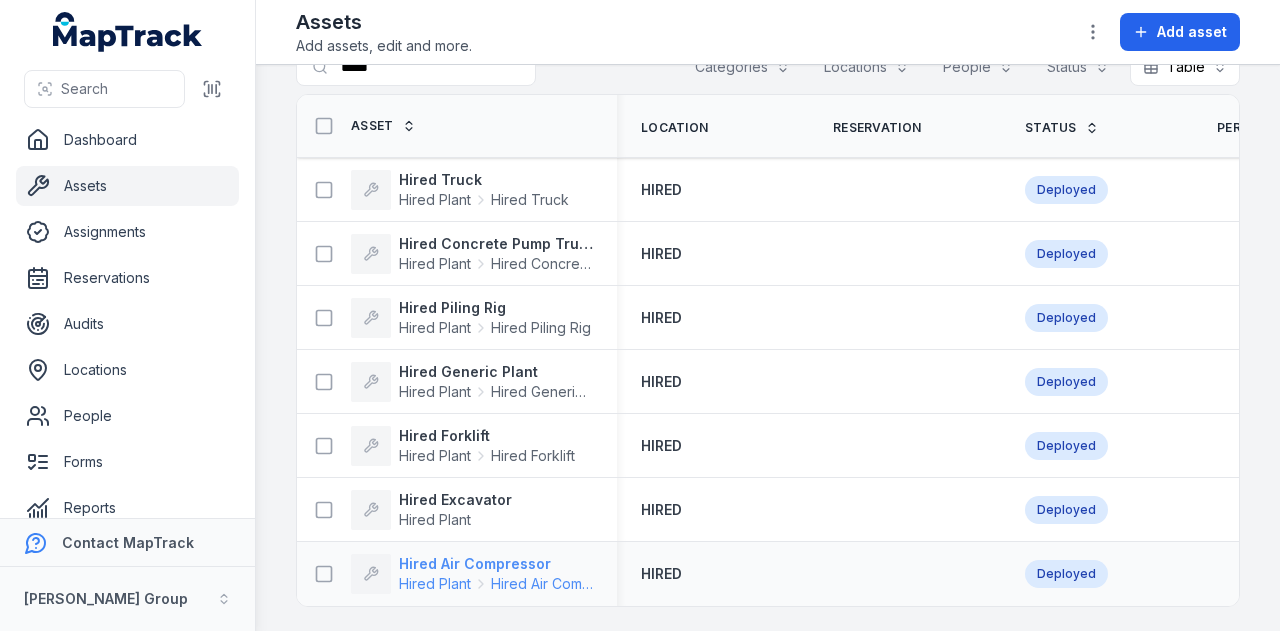 click on "Hired Air Compressor" at bounding box center (496, 564) 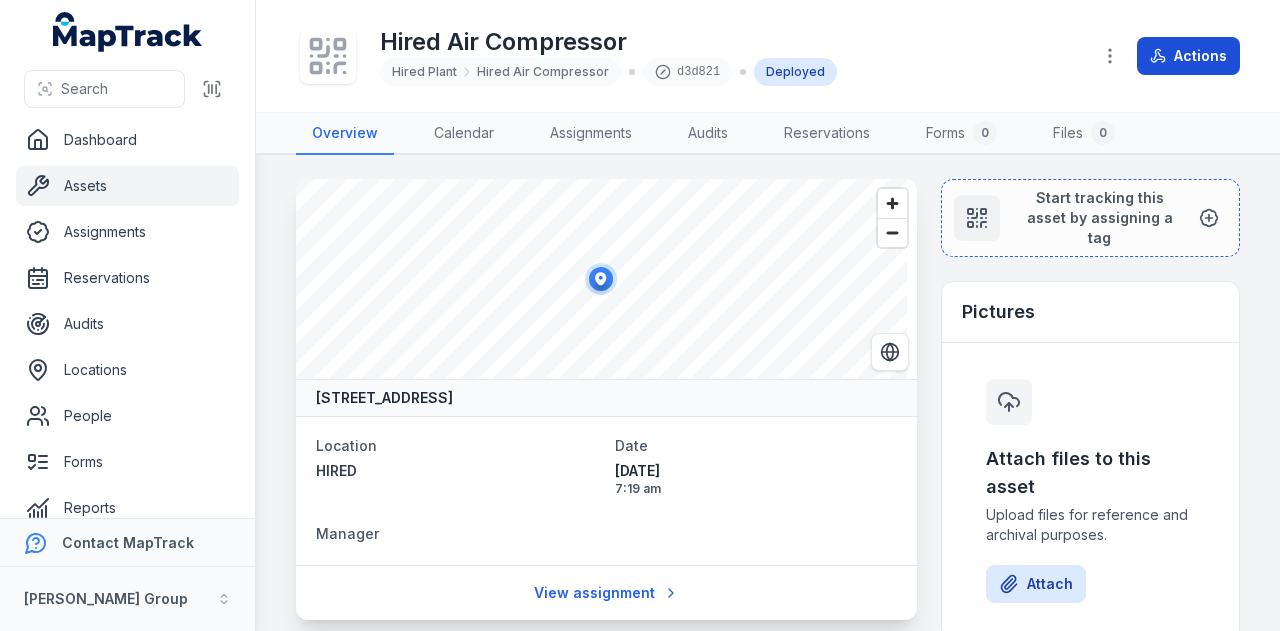 click on "Actions" at bounding box center [1188, 56] 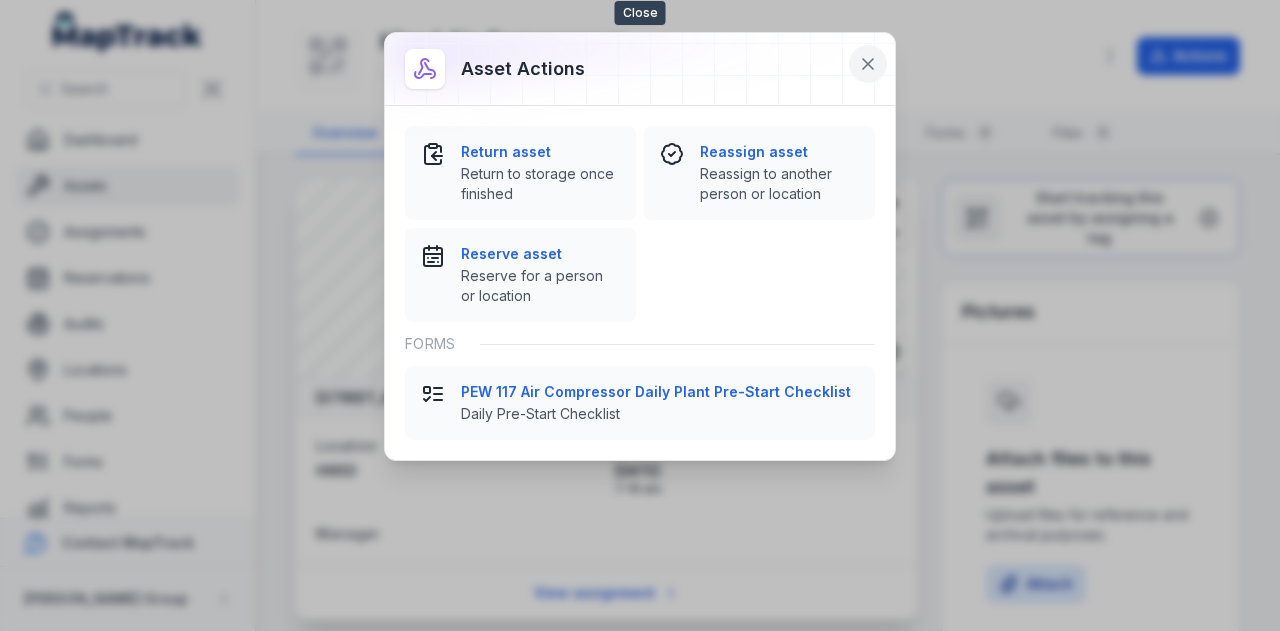 click at bounding box center (868, 64) 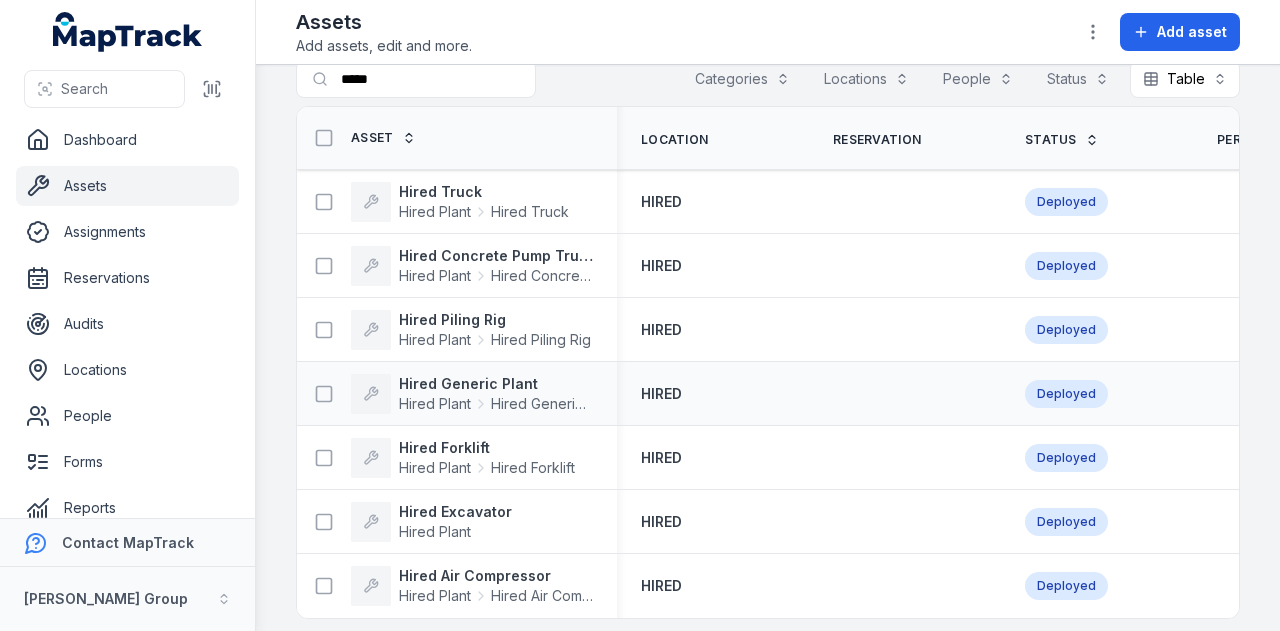 scroll, scrollTop: 46, scrollLeft: 0, axis: vertical 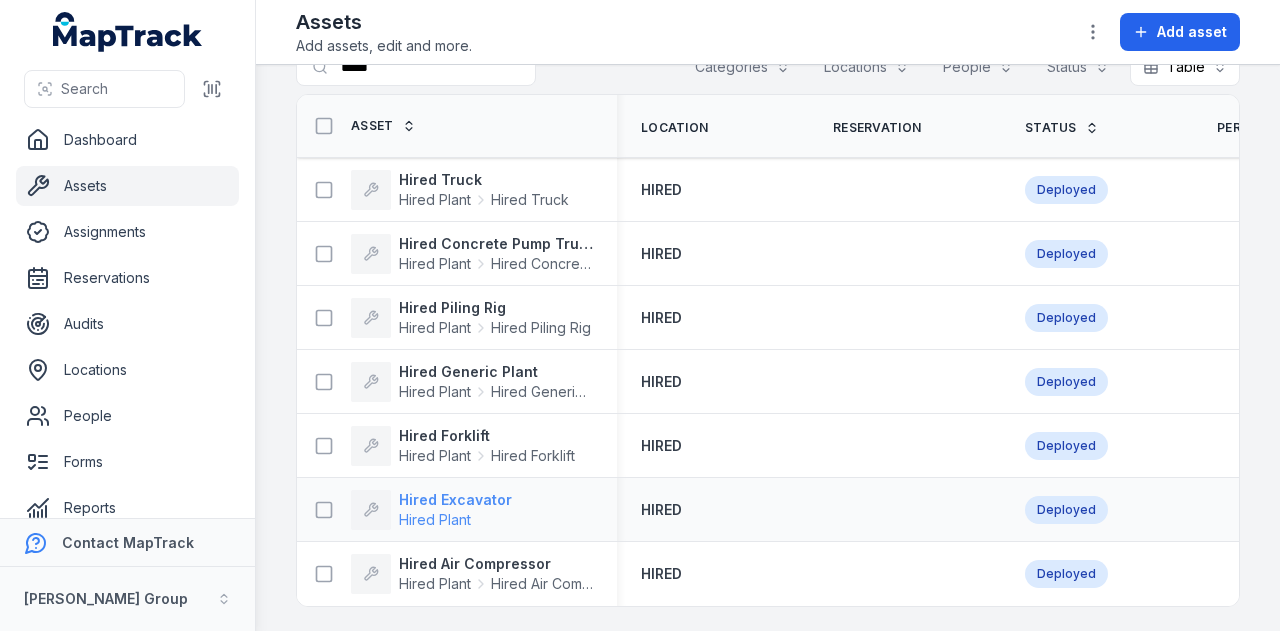 click on "Hired Excavator" at bounding box center [455, 500] 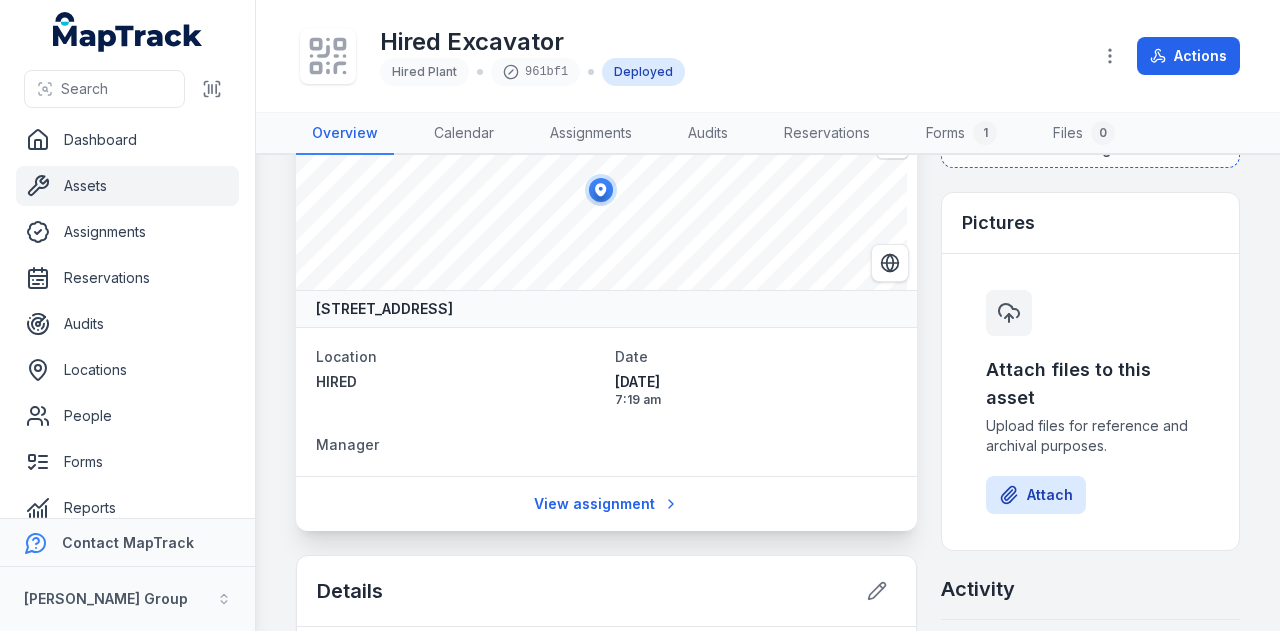 scroll, scrollTop: 0, scrollLeft: 0, axis: both 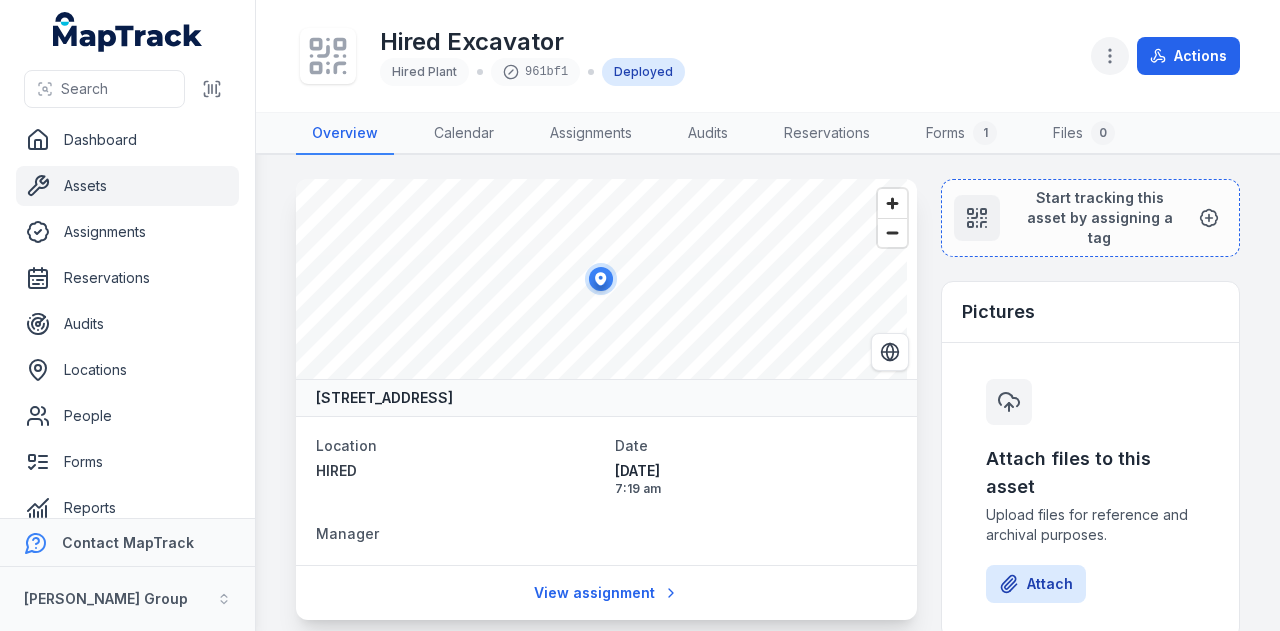 click 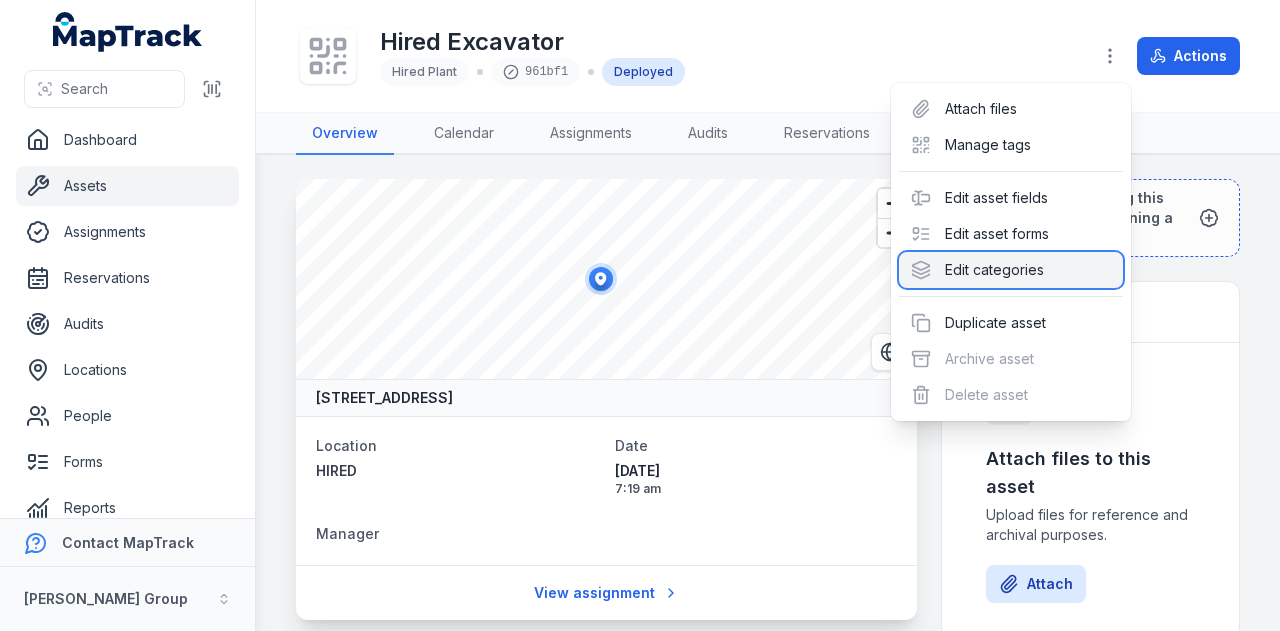 click on "Edit categories" at bounding box center [1011, 270] 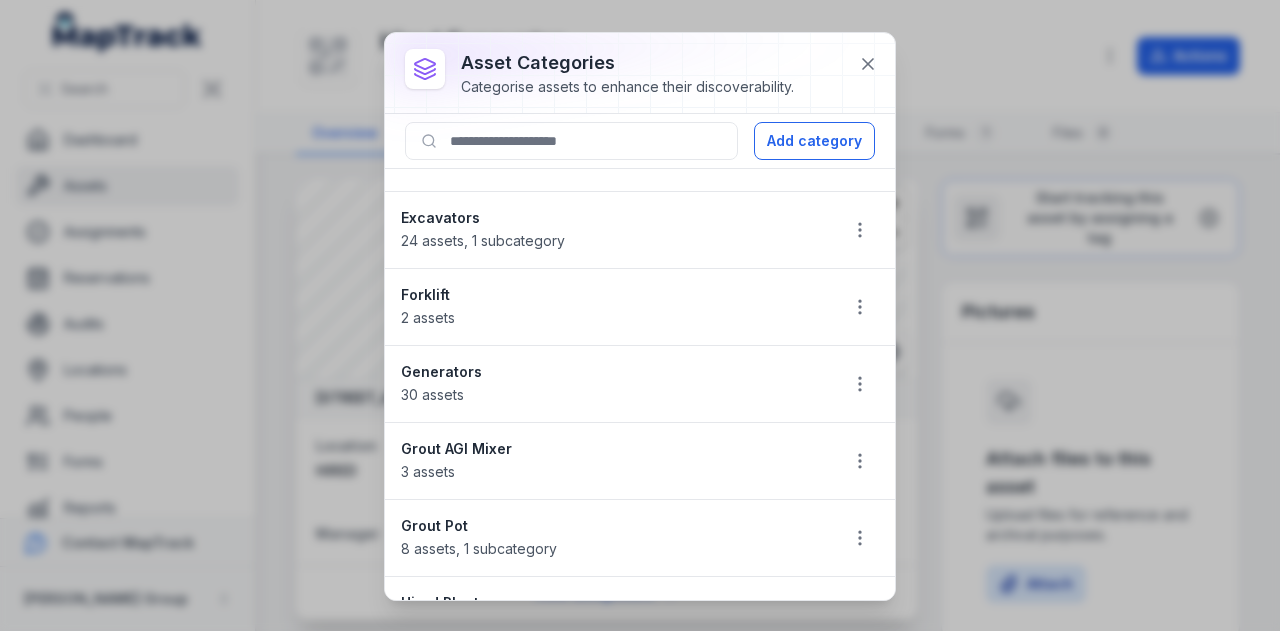 scroll, scrollTop: 1100, scrollLeft: 0, axis: vertical 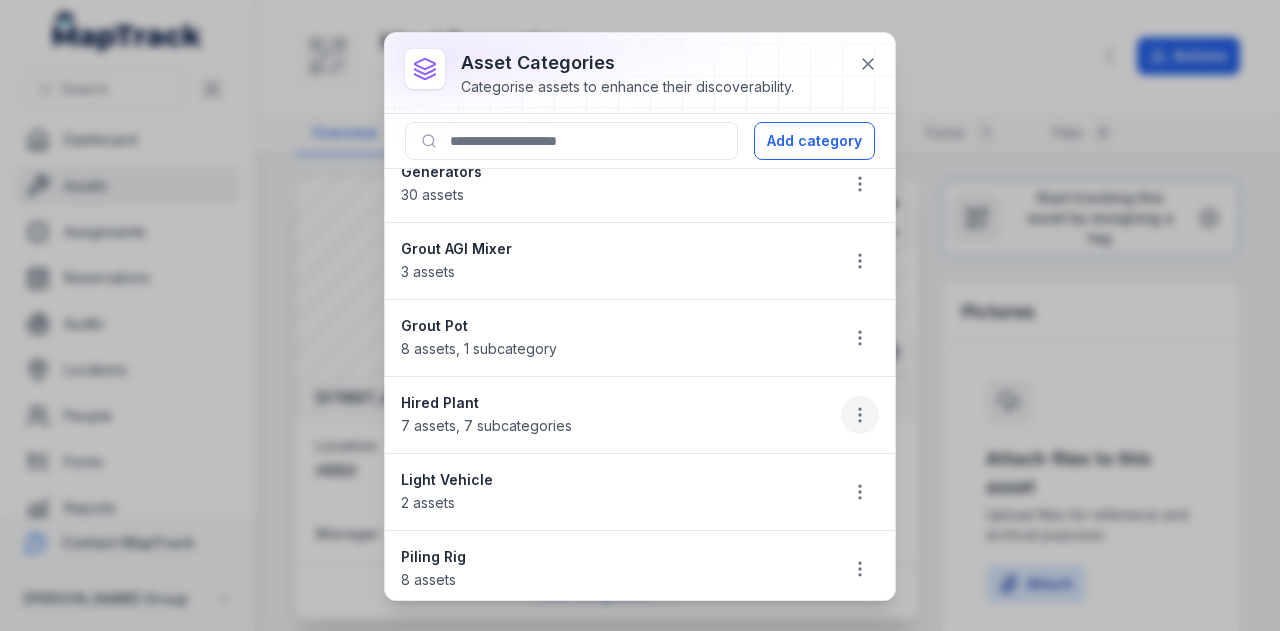 click at bounding box center [860, 415] 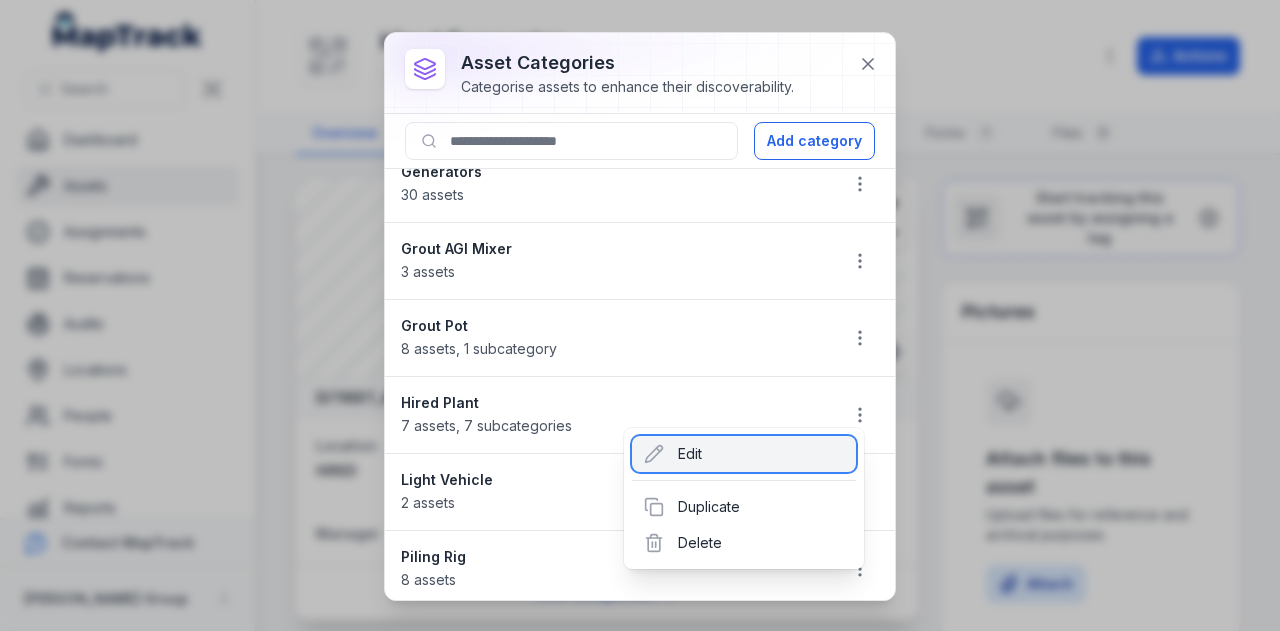 click on "Edit" at bounding box center (744, 454) 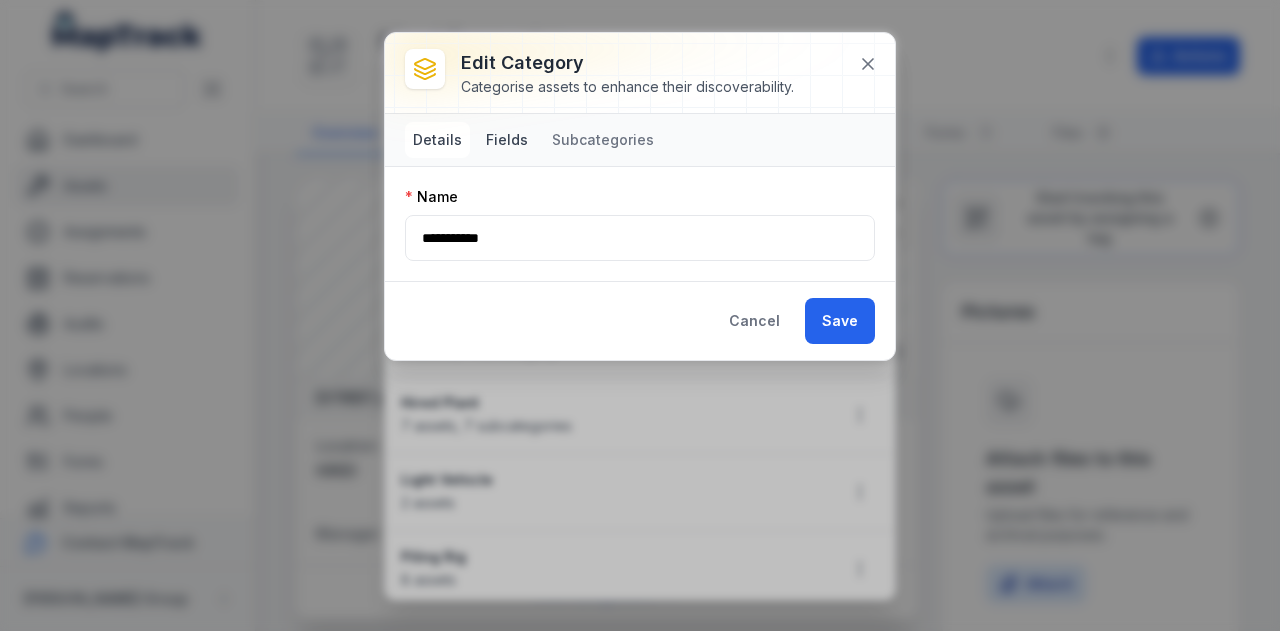 click on "Fields" at bounding box center (507, 140) 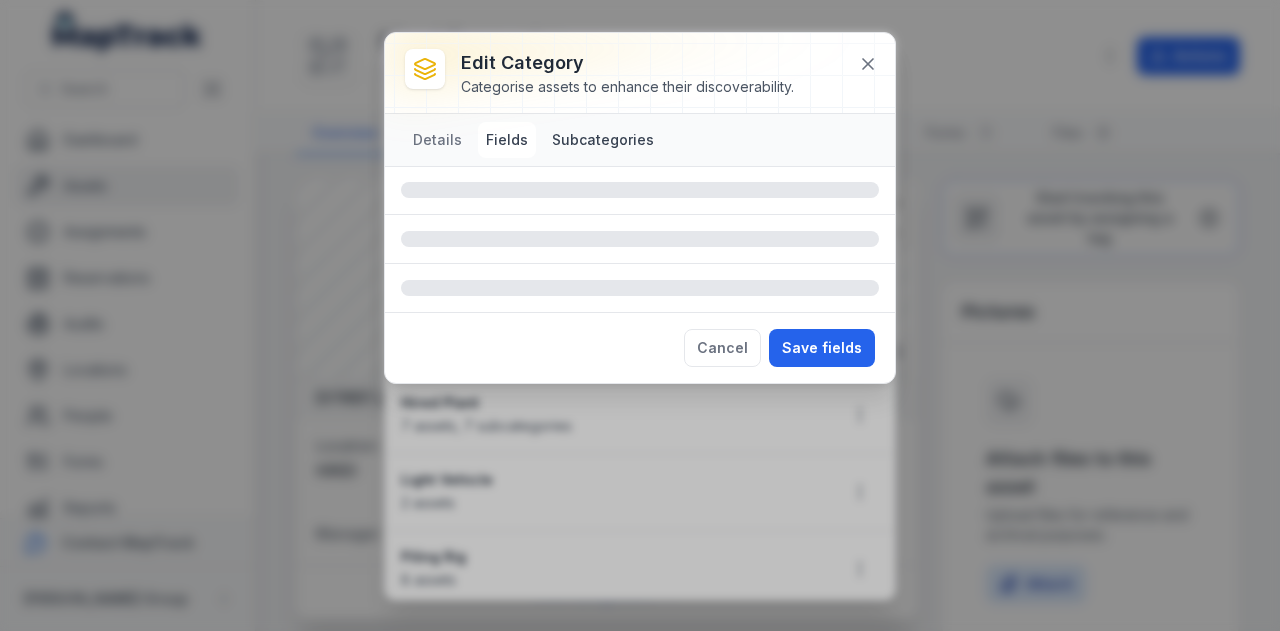 click on "Subcategories" at bounding box center (603, 140) 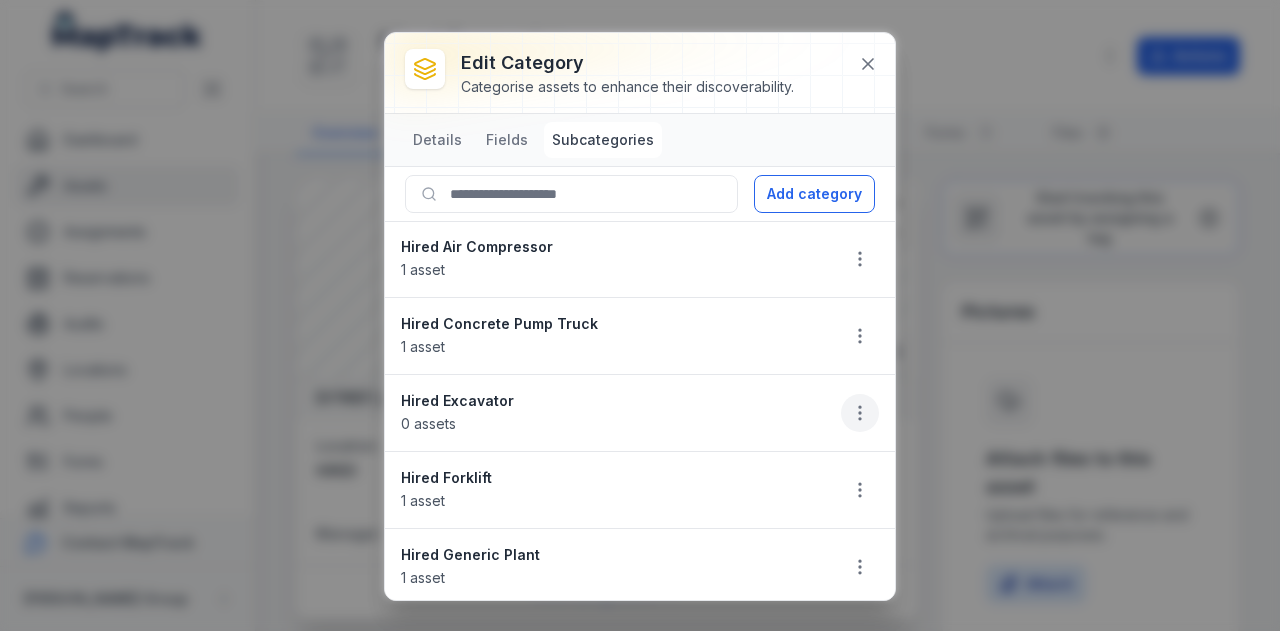 click 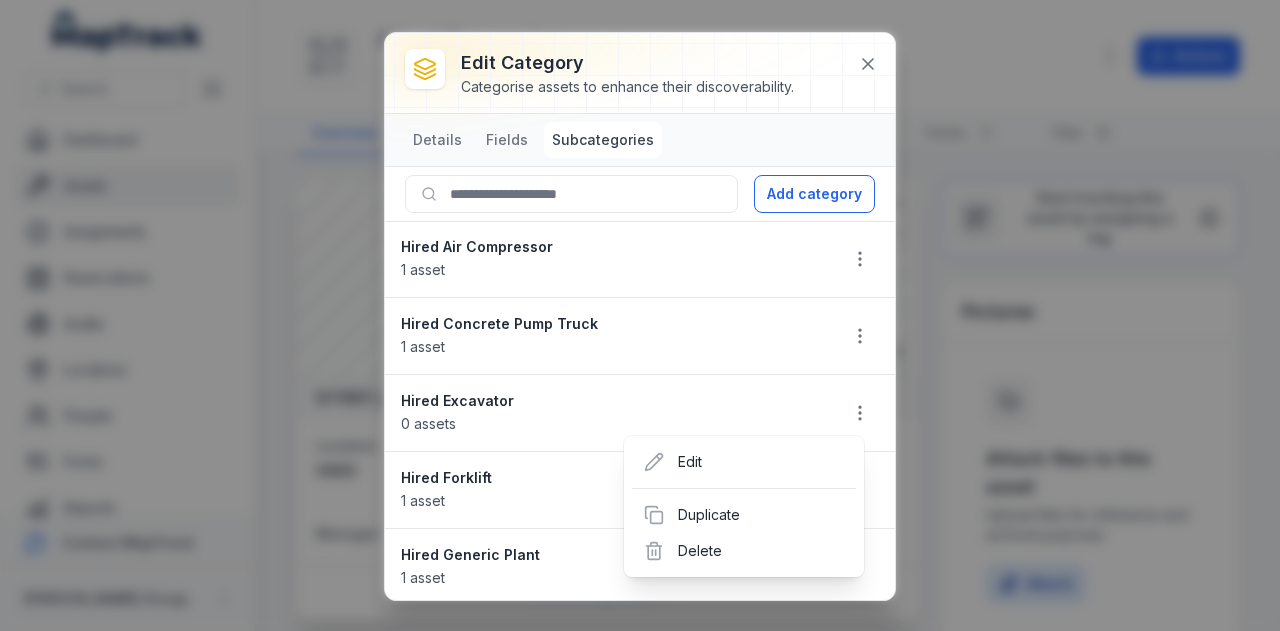 click on "Hired Excavator 0   assets" at bounding box center (640, 413) 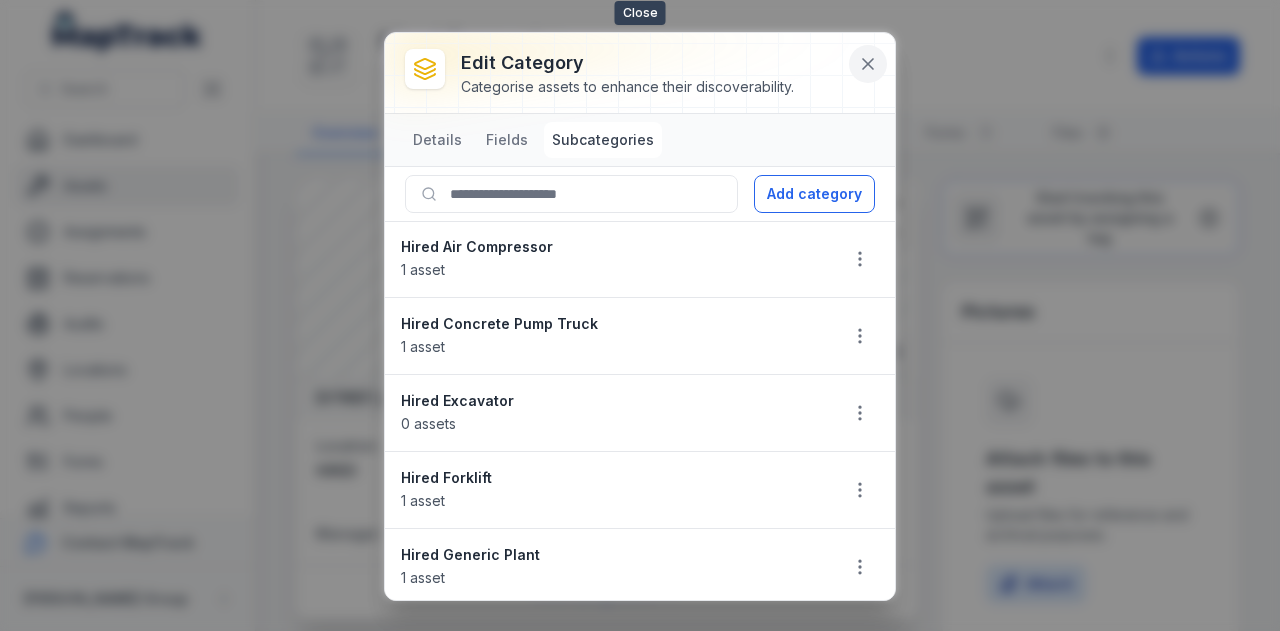 click 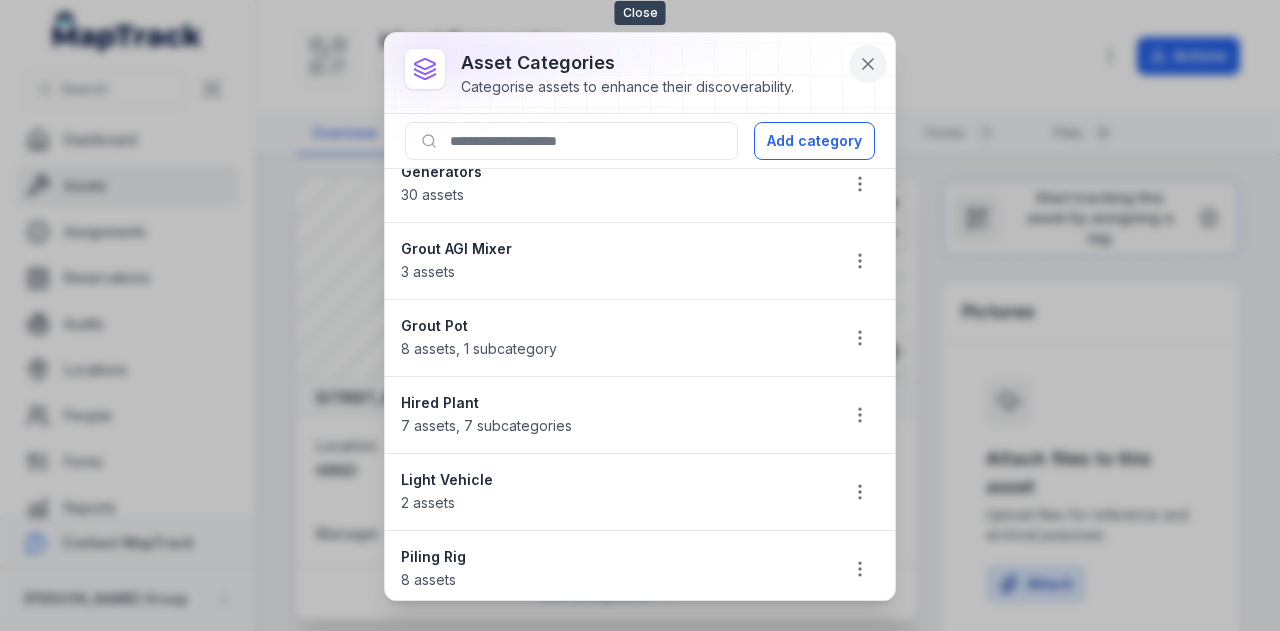 click 